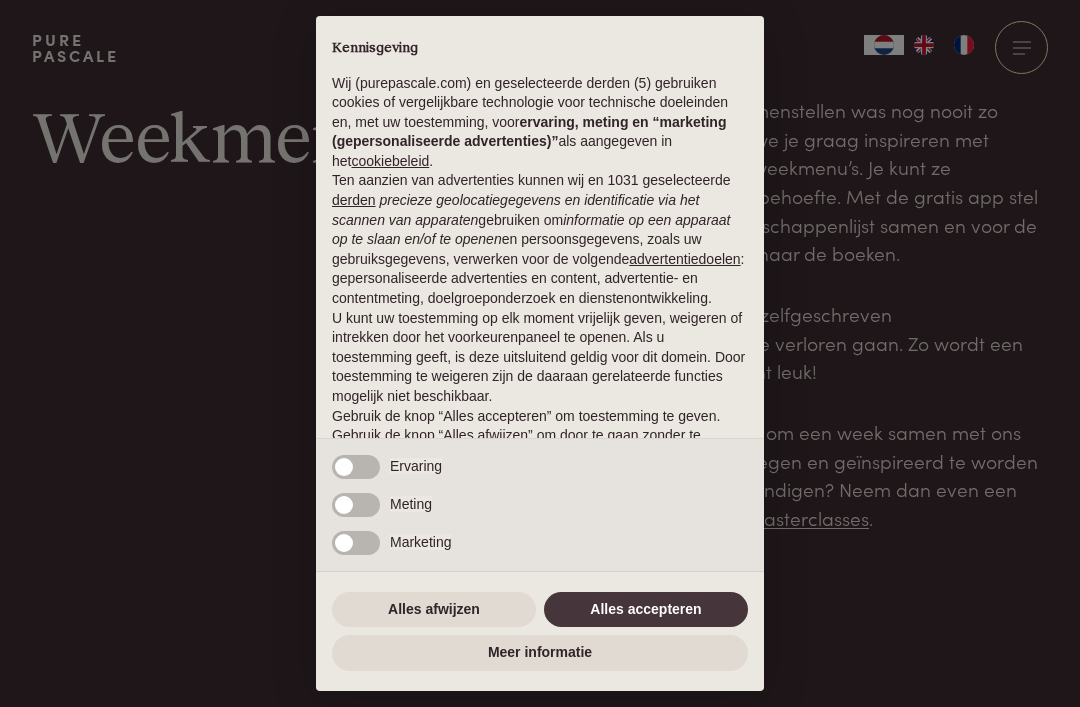 scroll, scrollTop: 0, scrollLeft: 0, axis: both 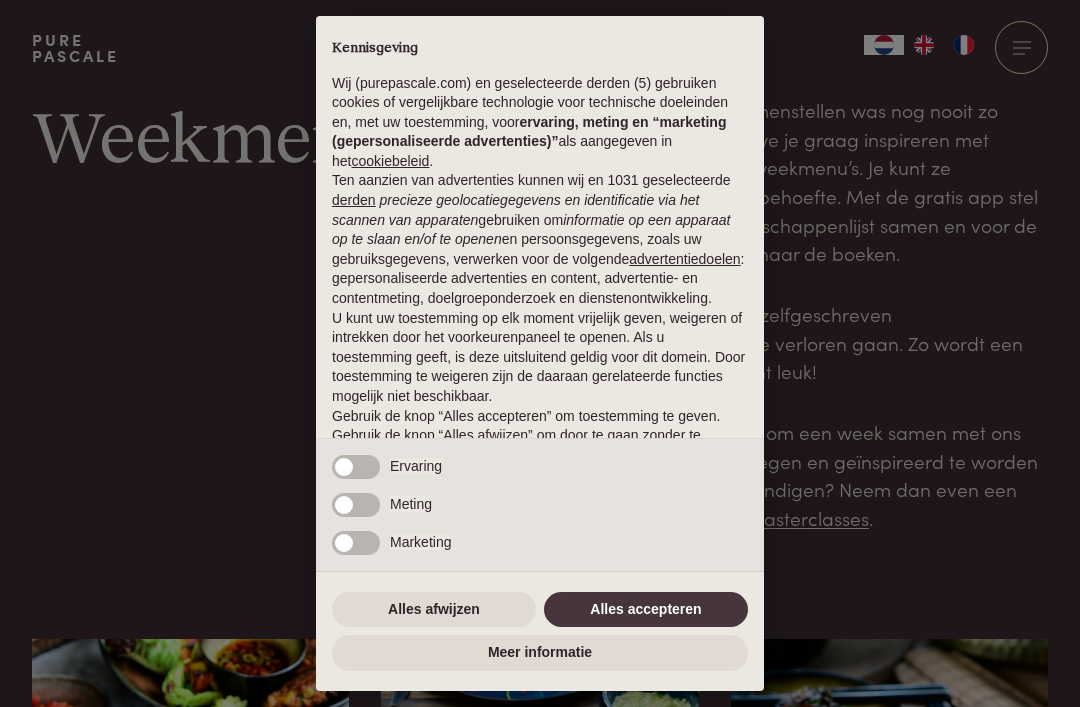 click on "Alles afwijzen" at bounding box center (434, 610) 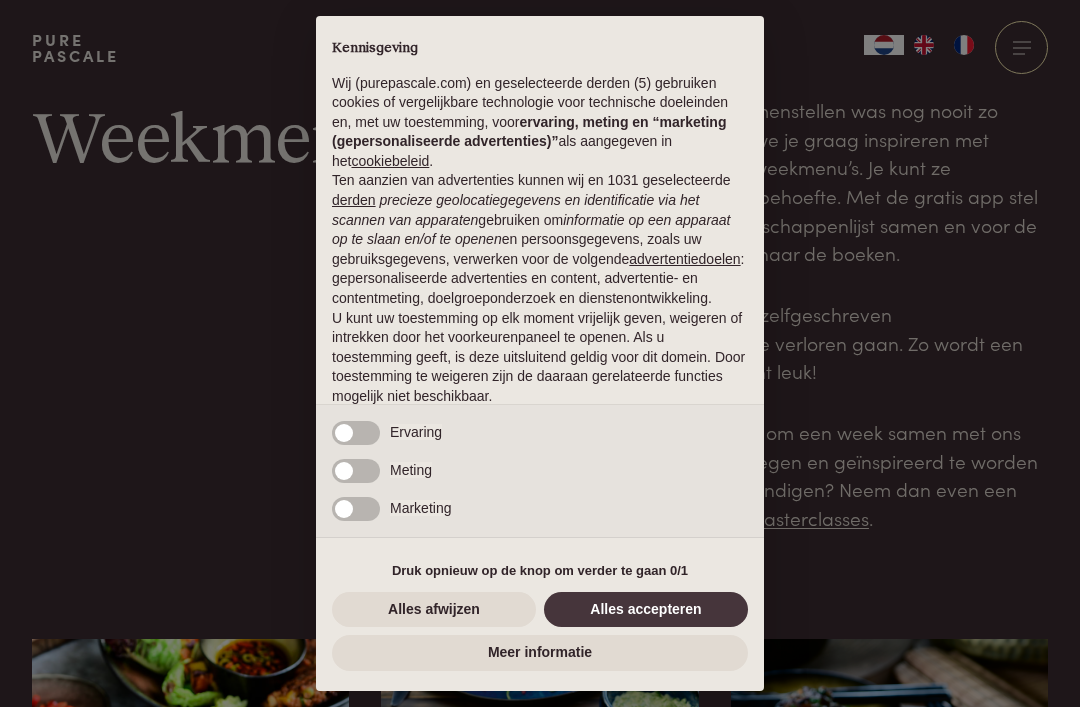 scroll, scrollTop: 83, scrollLeft: 0, axis: vertical 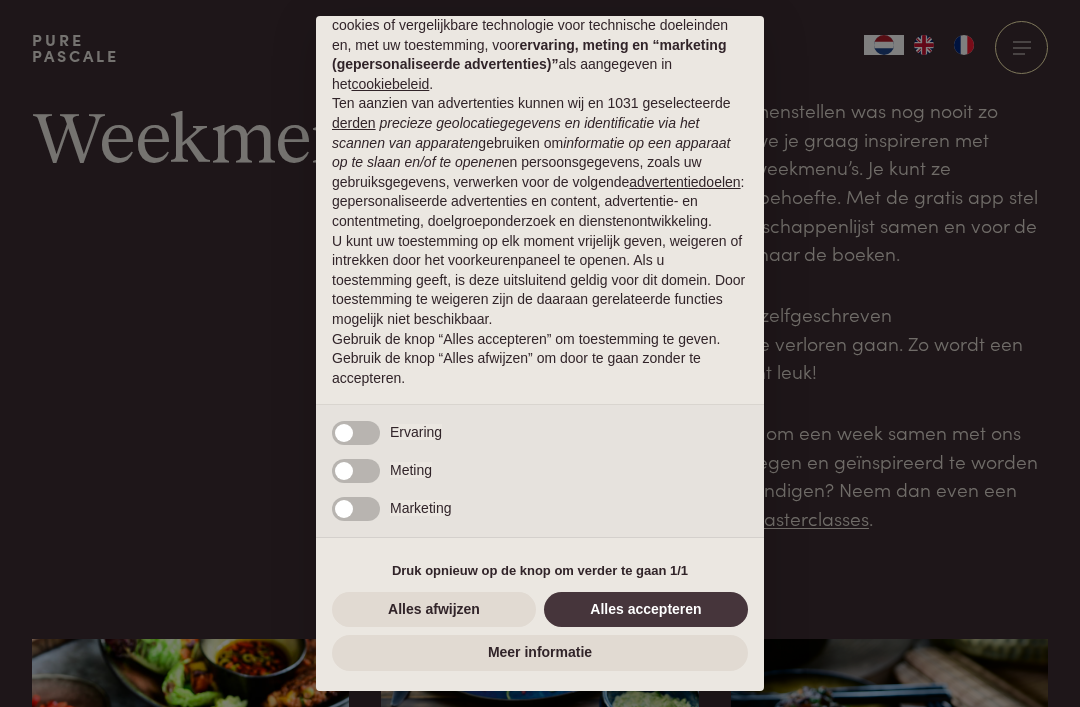 click on "Alles afwijzen" at bounding box center [434, 610] 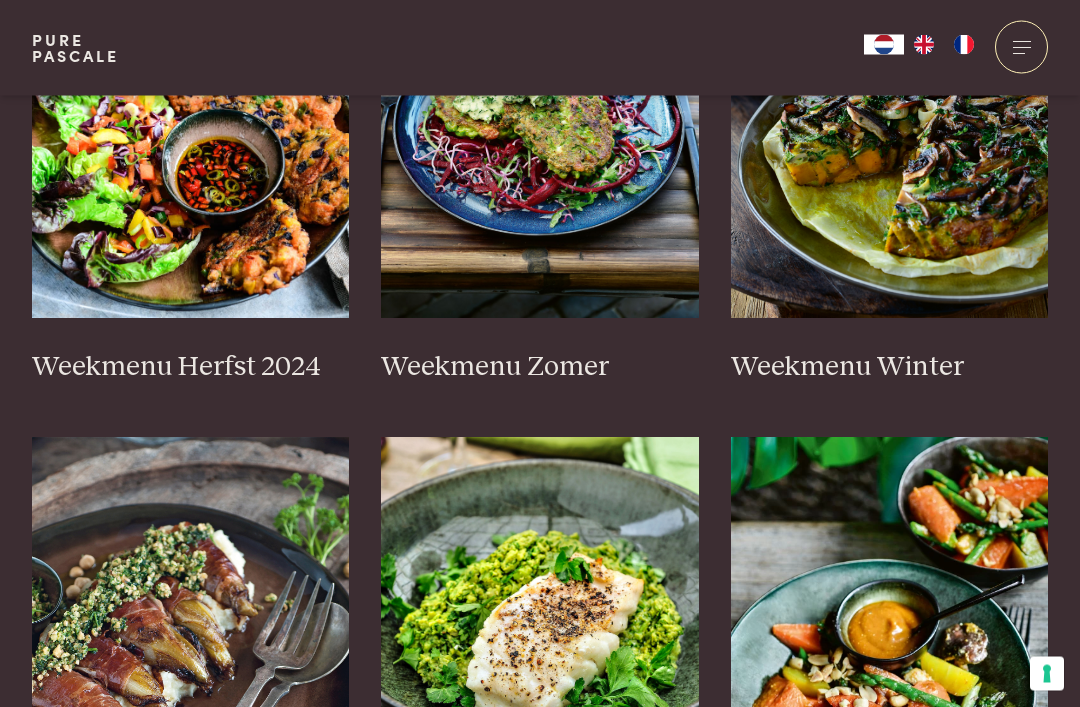 scroll, scrollTop: 721, scrollLeft: 0, axis: vertical 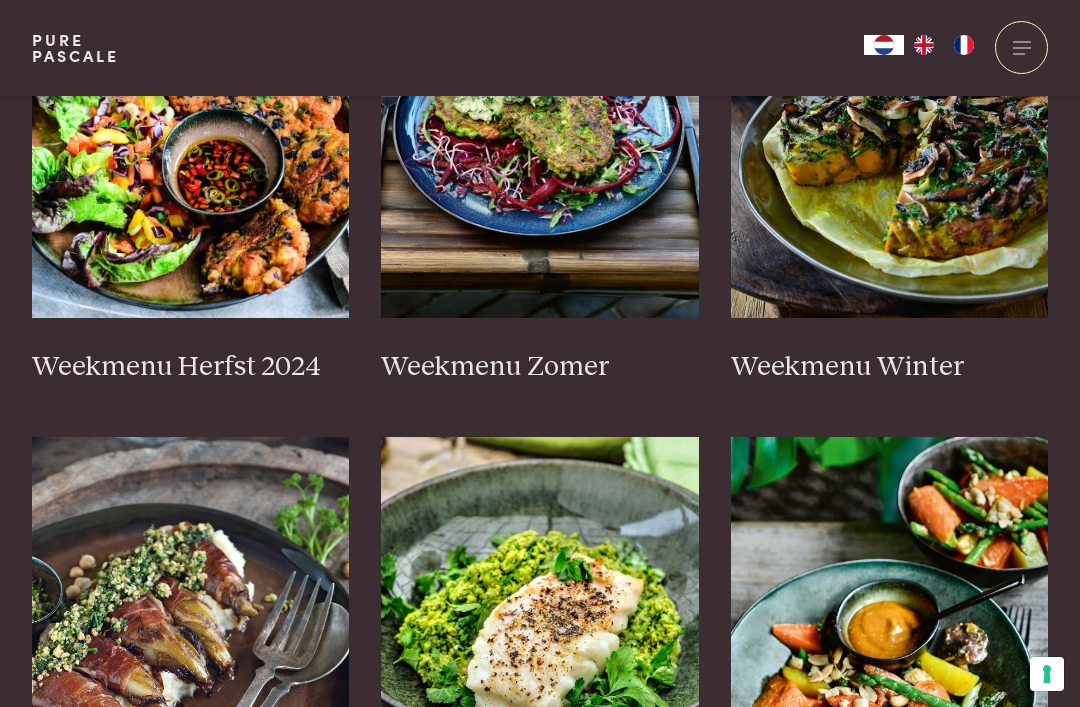 click on "Weekmenu Zomer" at bounding box center (540, 367) 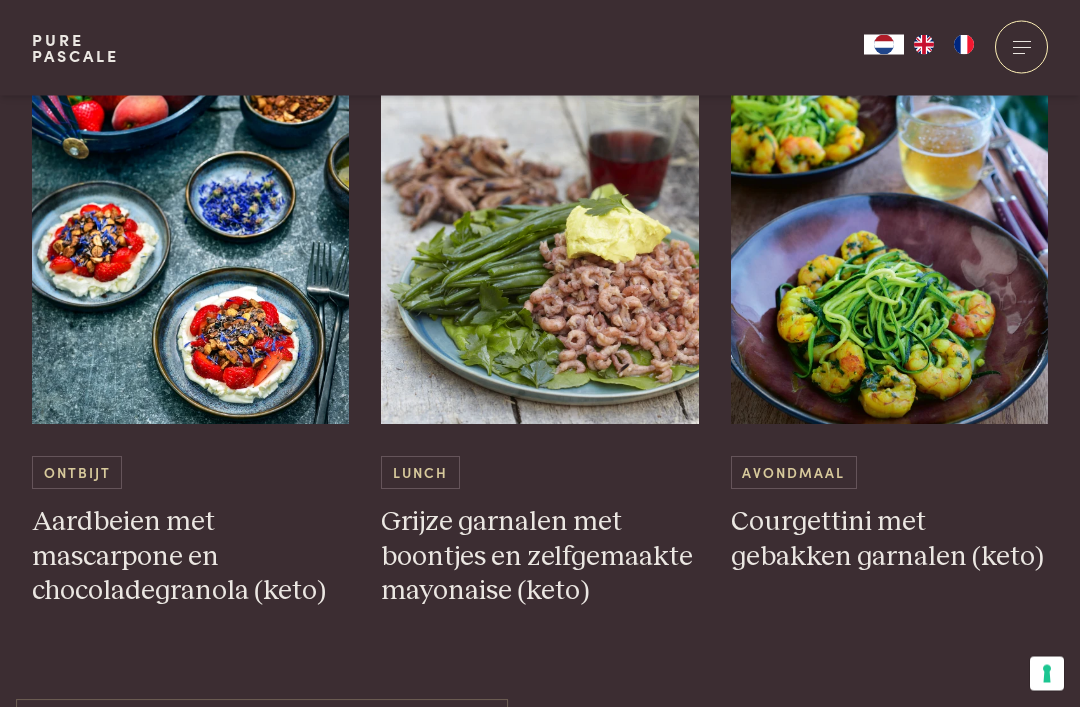 scroll, scrollTop: 6096, scrollLeft: 0, axis: vertical 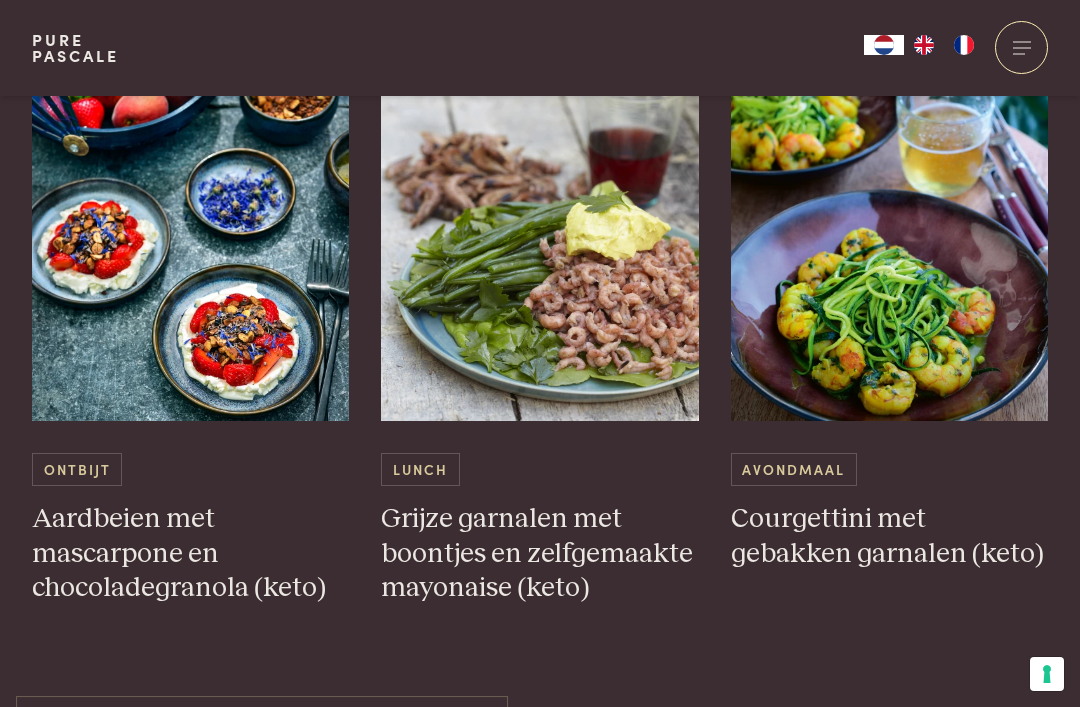 click on "Grijze garnalen met boontjes en zelfgemaakte mayonaise (keto)" at bounding box center (540, 554) 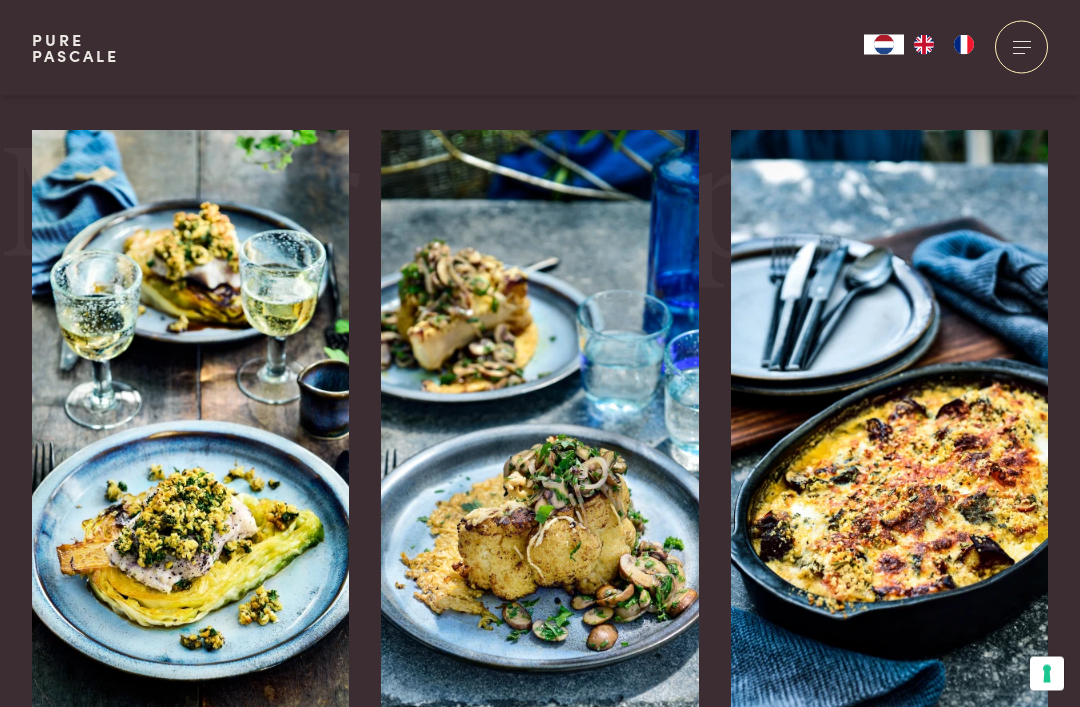 scroll, scrollTop: 3156, scrollLeft: 0, axis: vertical 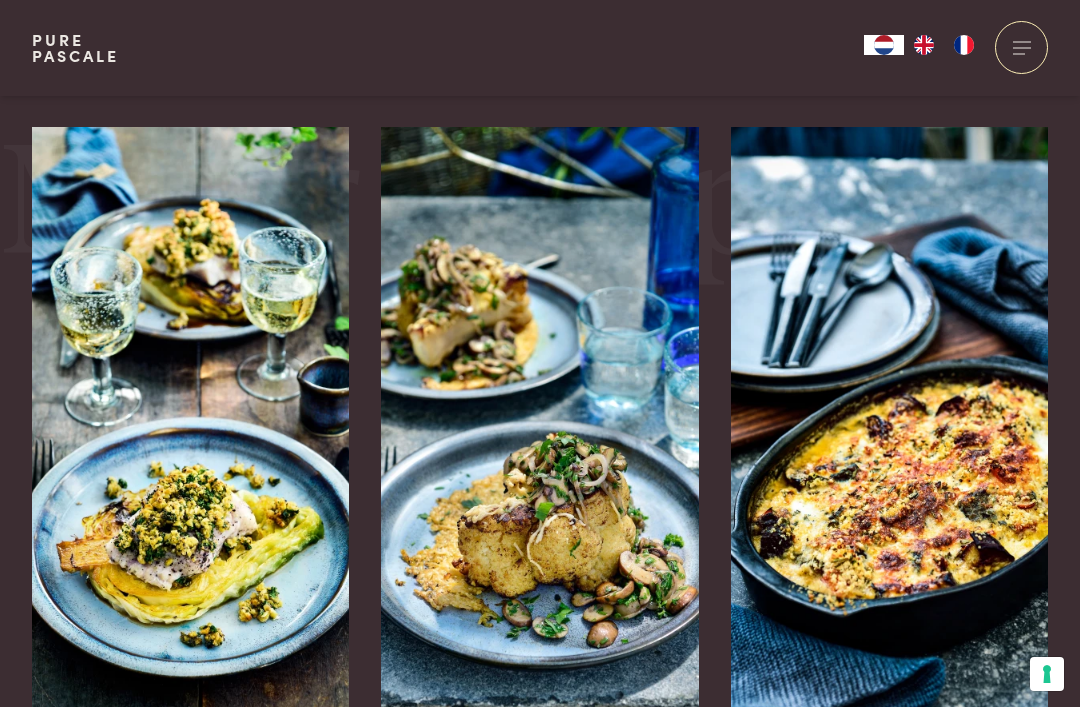 click at bounding box center (890, 427) 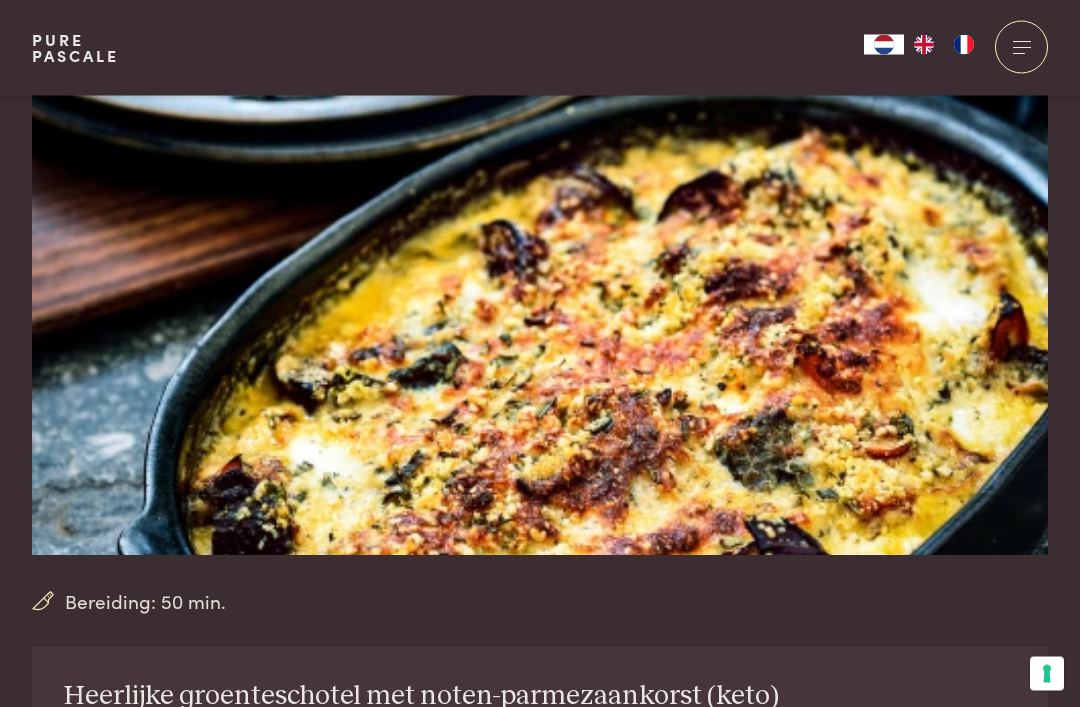 scroll, scrollTop: 0, scrollLeft: 0, axis: both 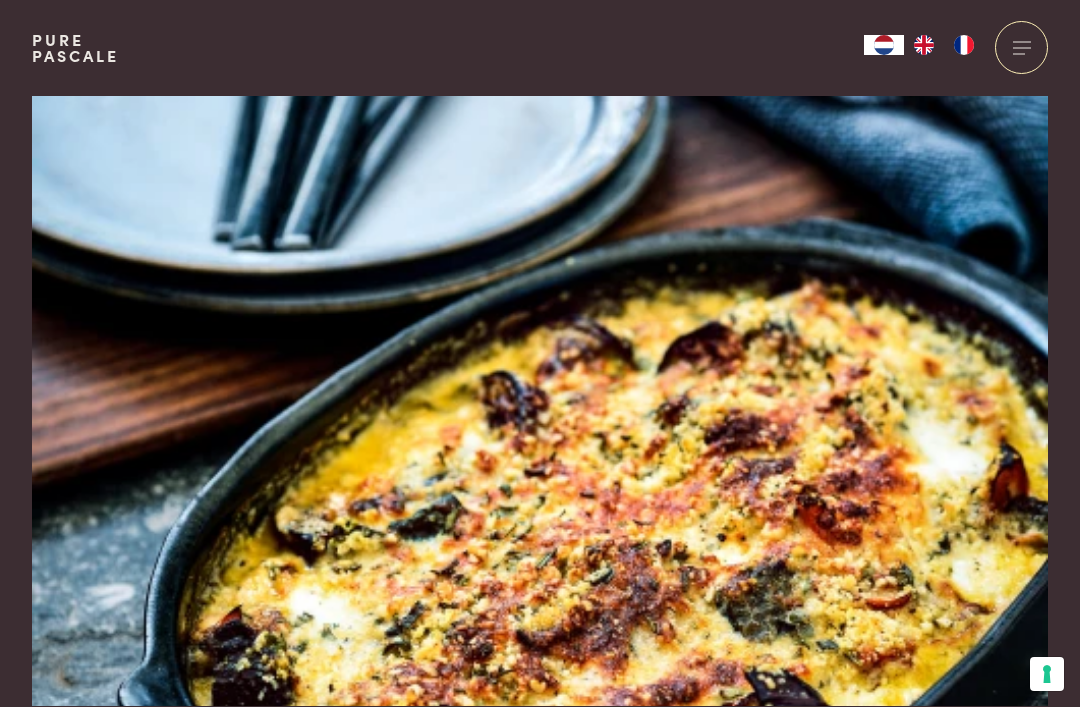 click on "Pure
[NAME]" at bounding box center (75, 48) 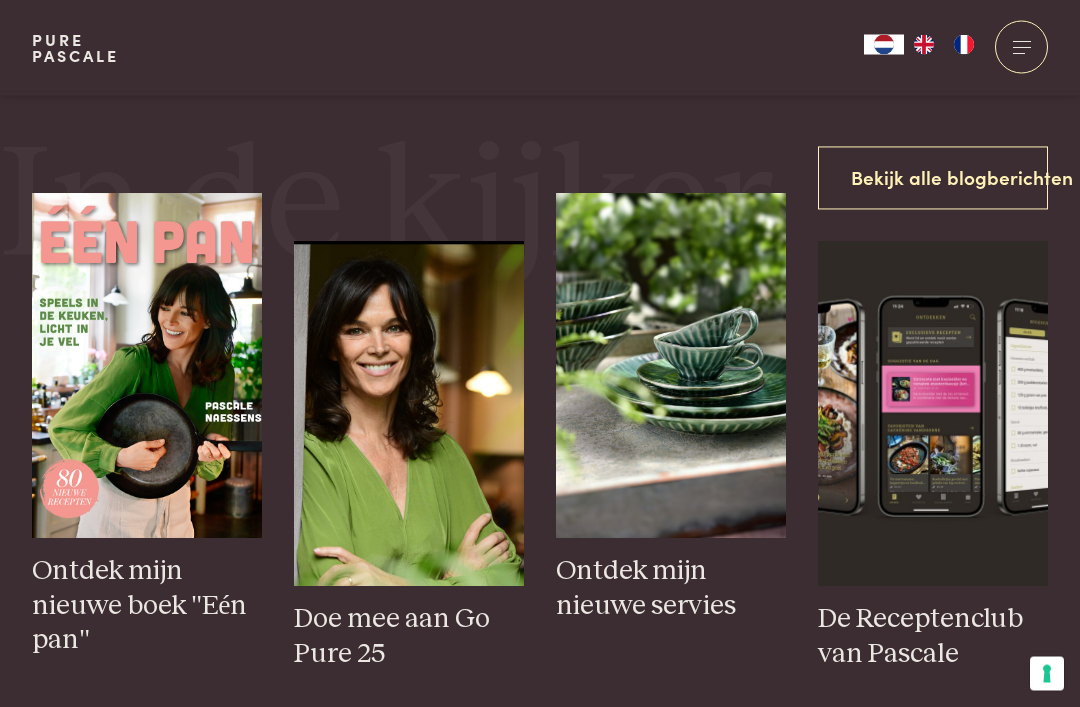 scroll, scrollTop: 663, scrollLeft: 0, axis: vertical 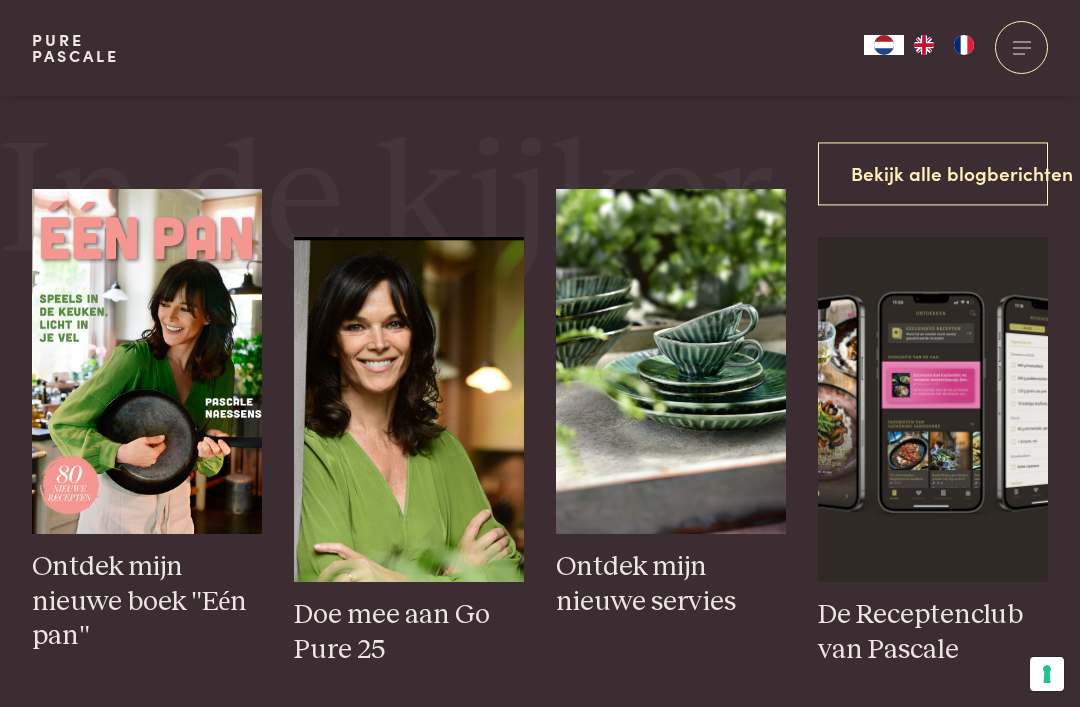 click on "Ontdek mijn nieuwe servies" at bounding box center (671, 584) 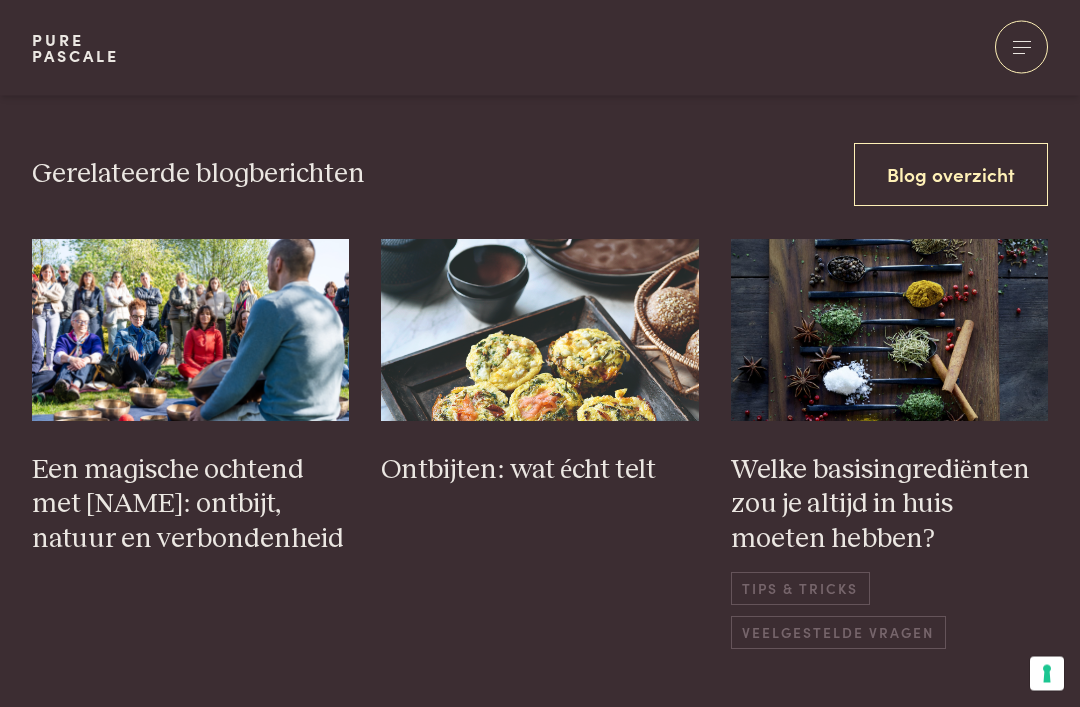 scroll, scrollTop: 6780, scrollLeft: 0, axis: vertical 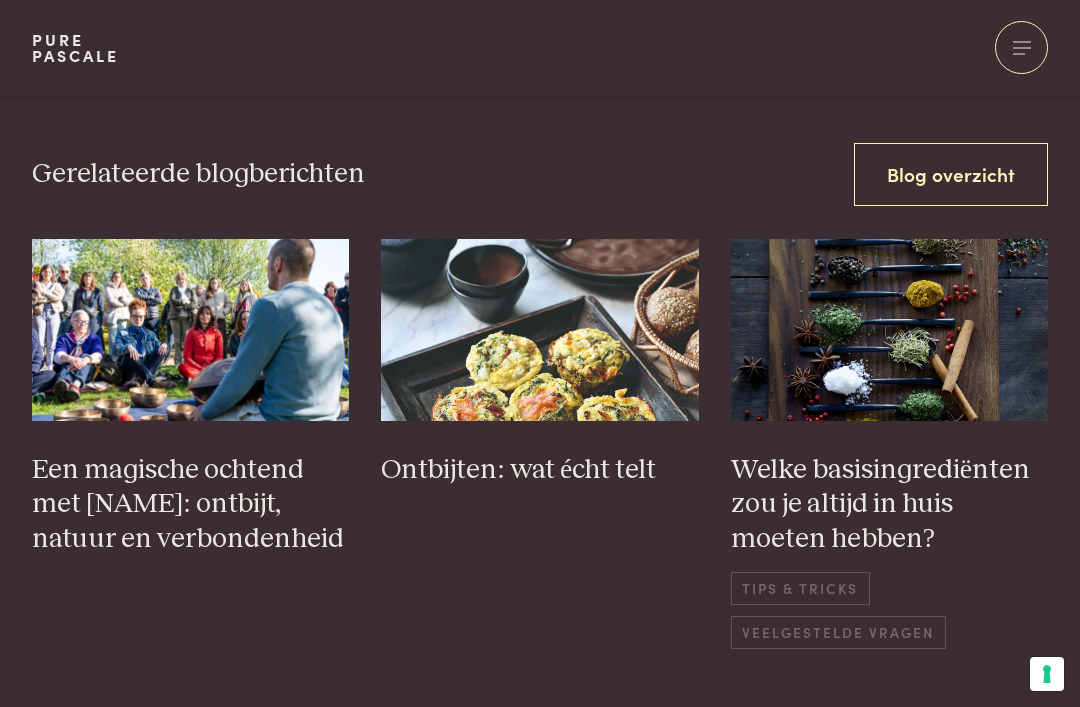 click on "Ontbijten: wat écht telt" at bounding box center (540, 371) 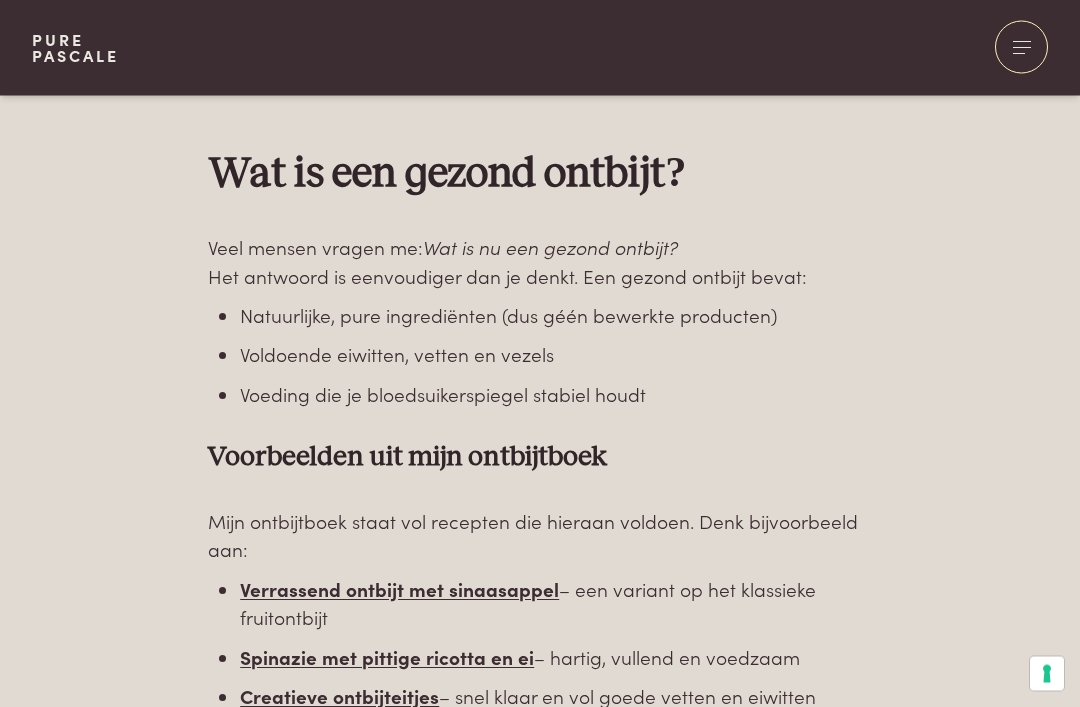 scroll, scrollTop: 2784, scrollLeft: 0, axis: vertical 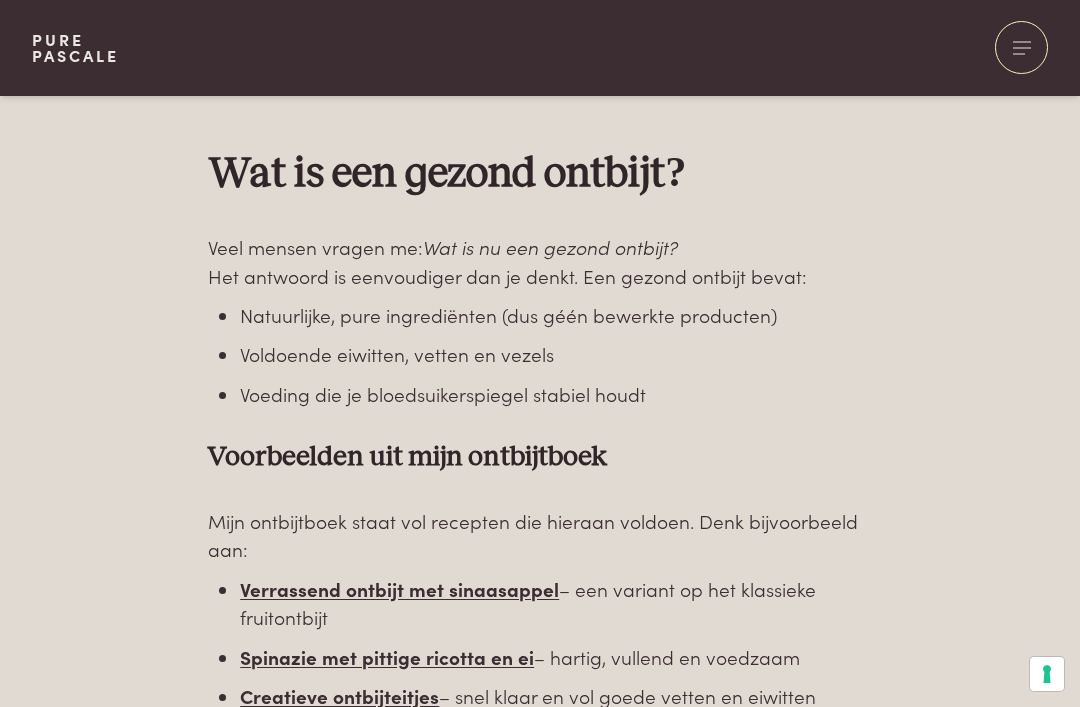 click on "Creatieve ontbijteitjes" at bounding box center [339, 695] 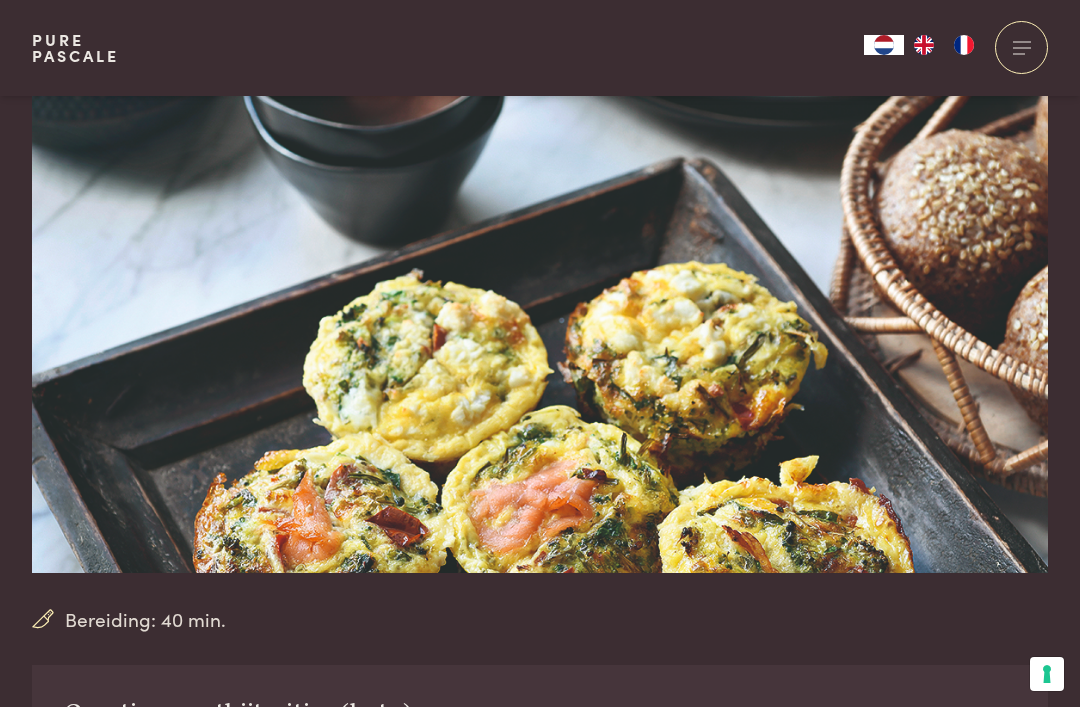 scroll, scrollTop: 0, scrollLeft: 0, axis: both 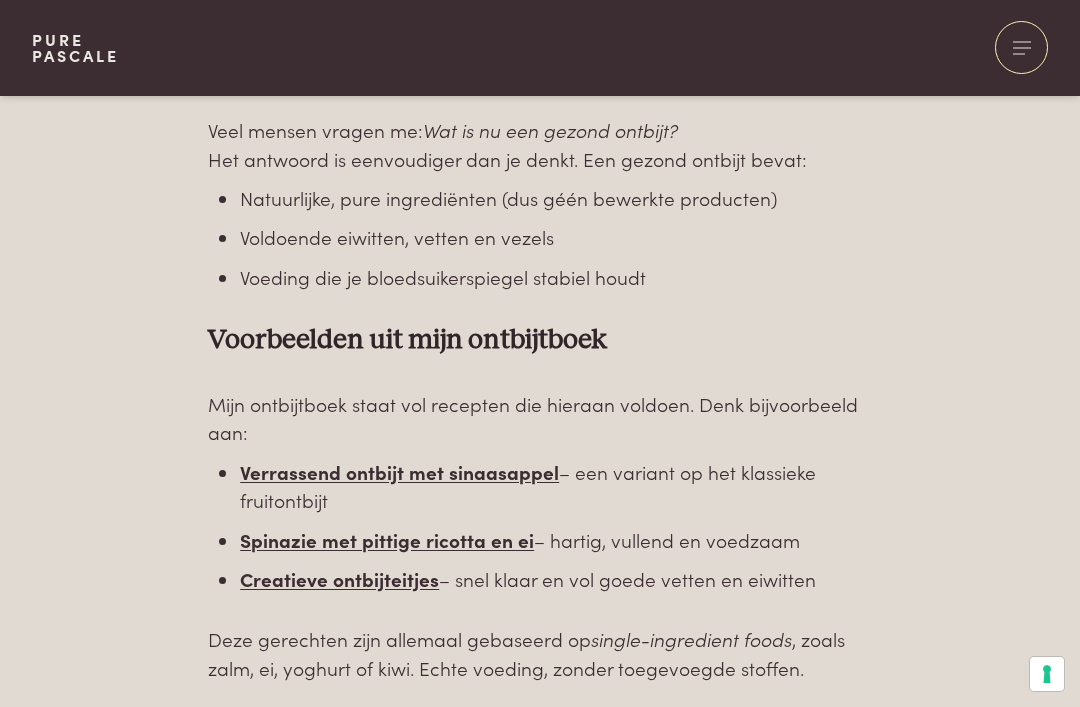 click on "Verrassend ontbijt met sinaasappel" at bounding box center (399, 471) 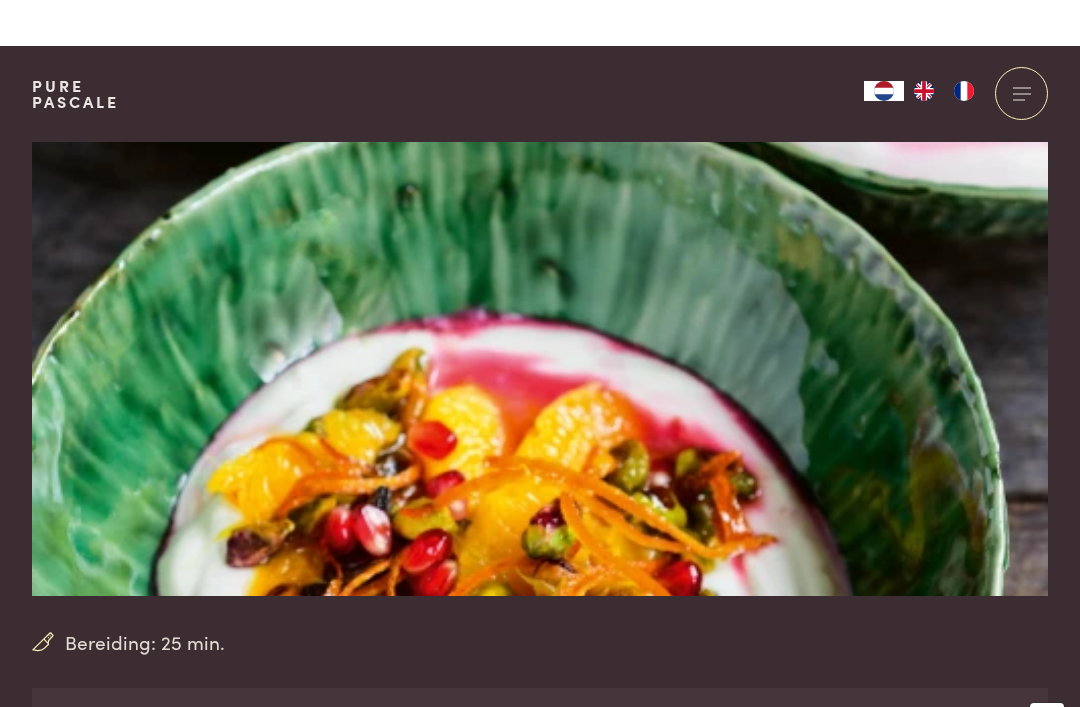 scroll, scrollTop: 0, scrollLeft: 0, axis: both 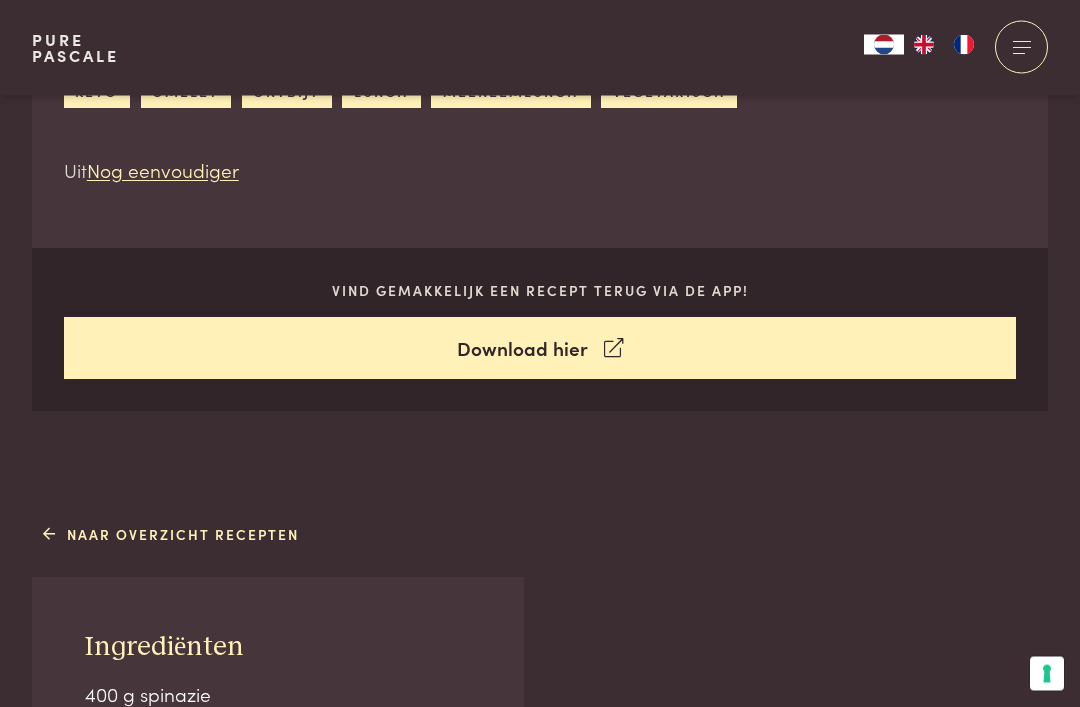 click at bounding box center [1021, 47] 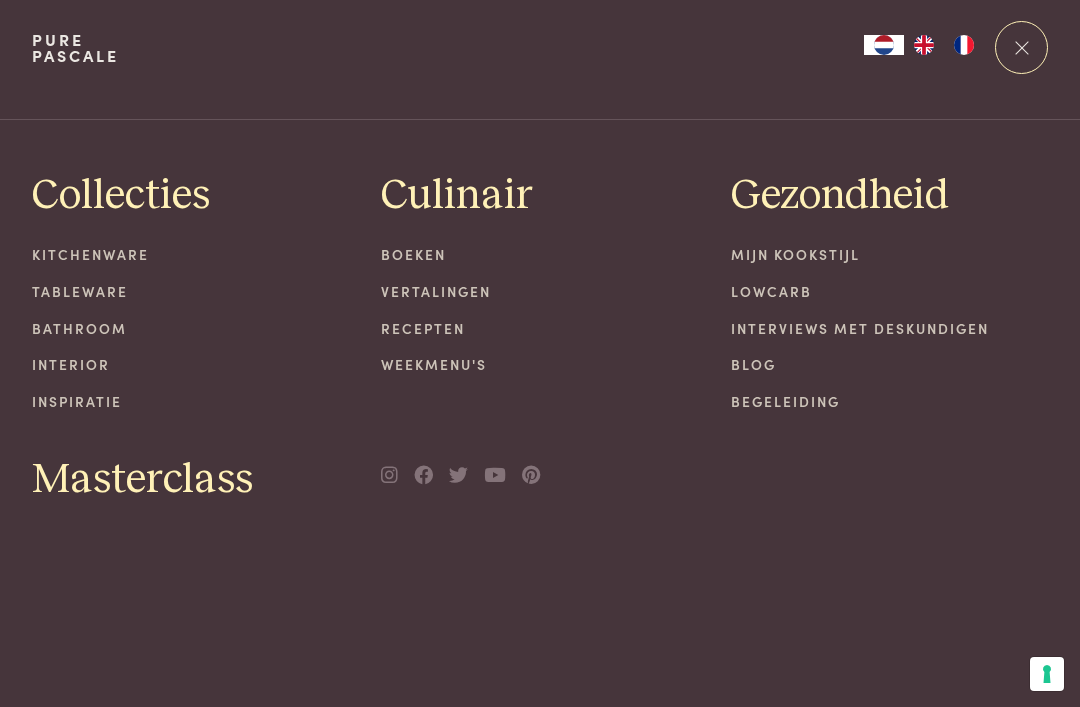 click on "Masterclass" at bounding box center [142, 480] 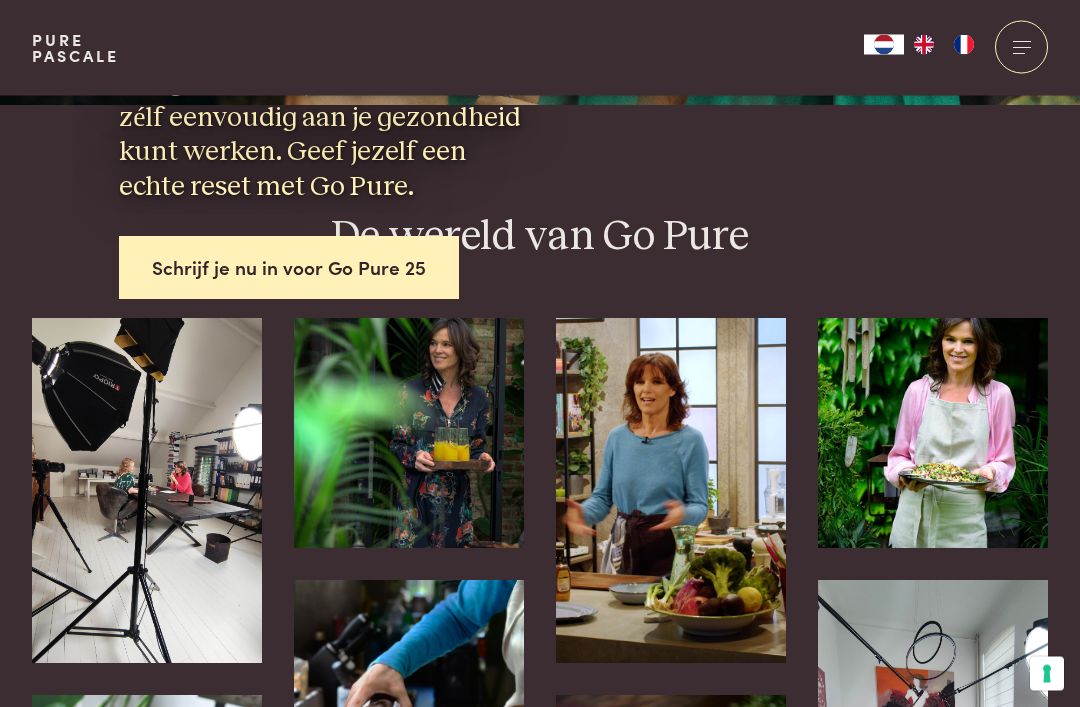 scroll, scrollTop: 408, scrollLeft: 0, axis: vertical 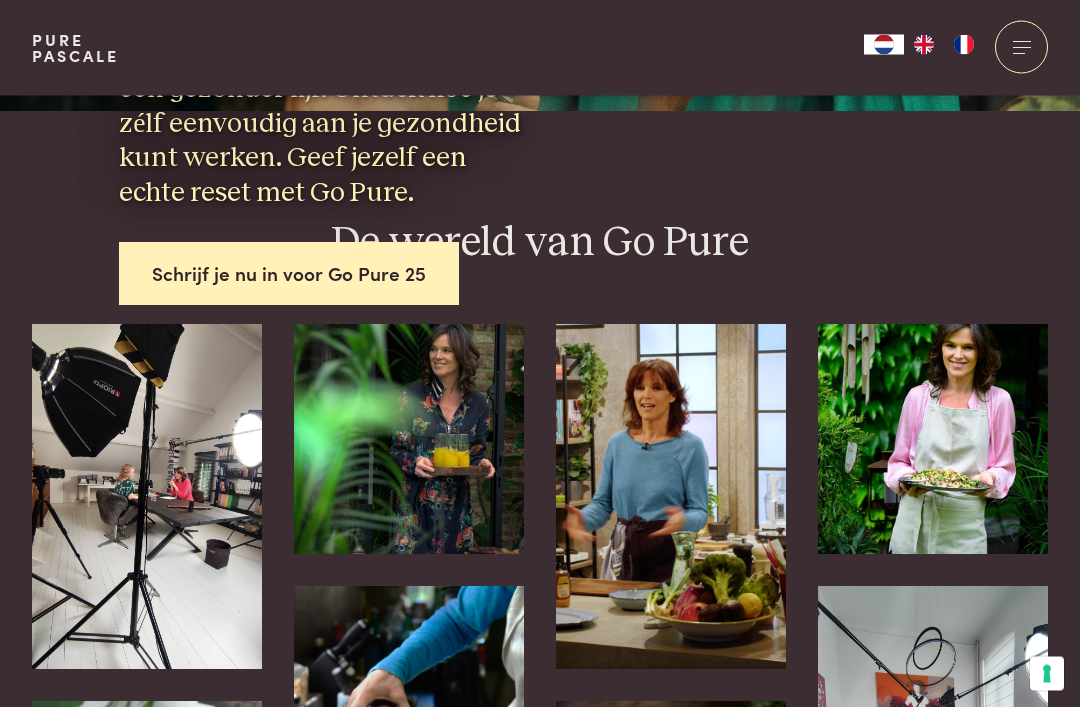 click on "Schrijf je nu in voor Go Pure 25" at bounding box center [289, 274] 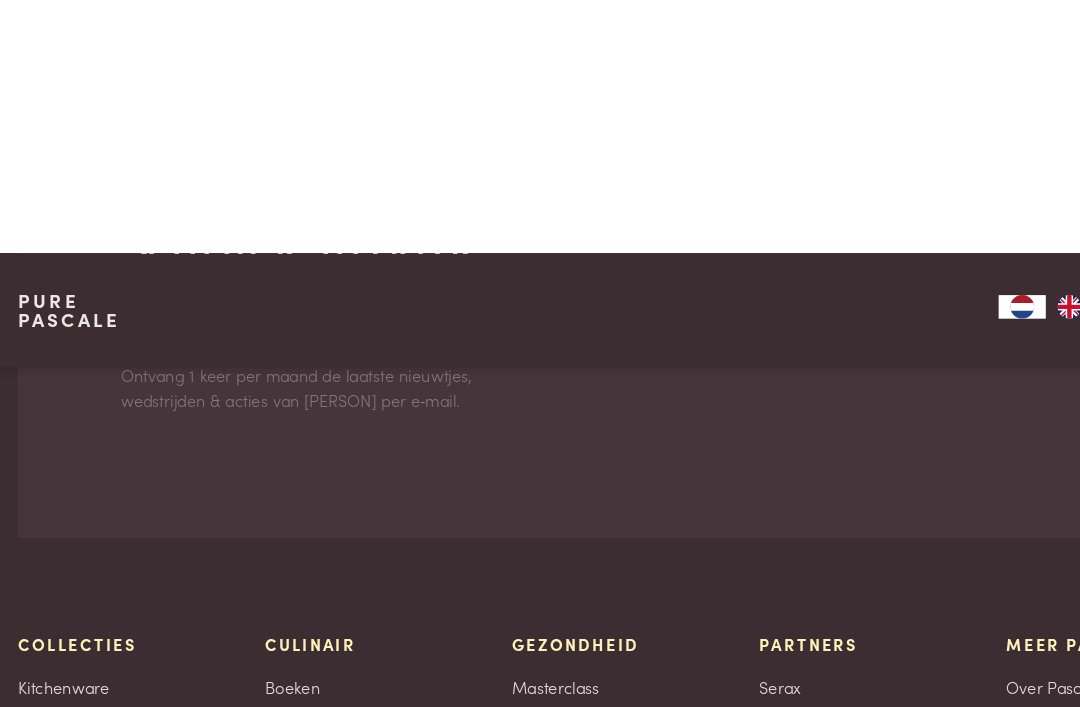 scroll, scrollTop: 6239, scrollLeft: 0, axis: vertical 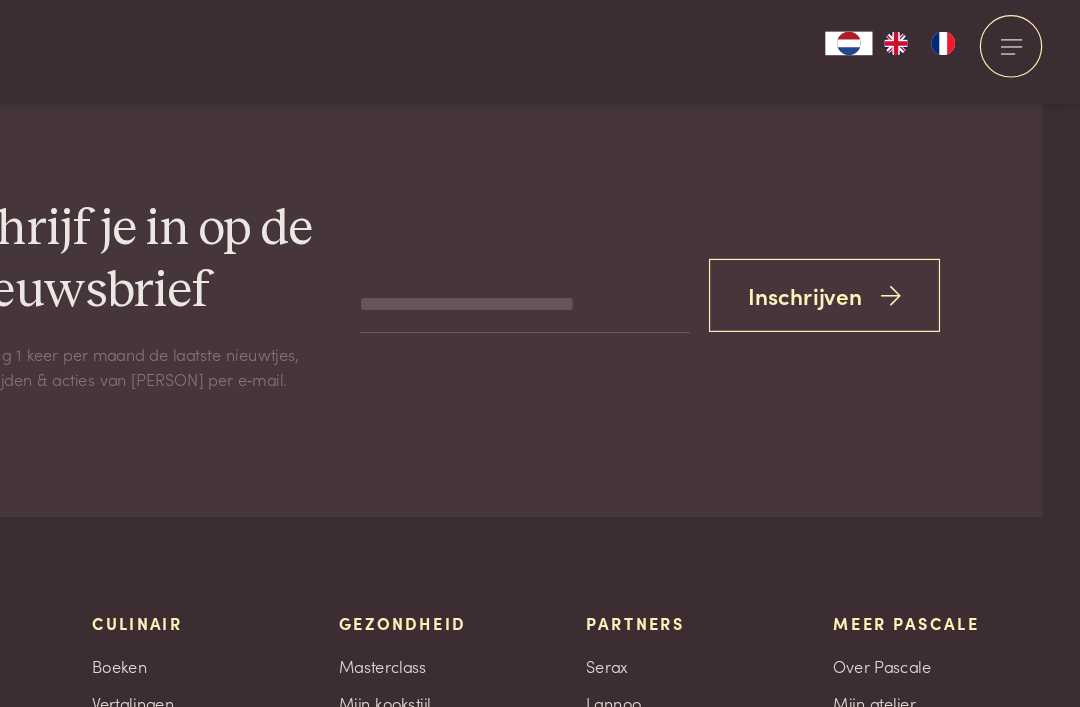 click at bounding box center (632, -935) 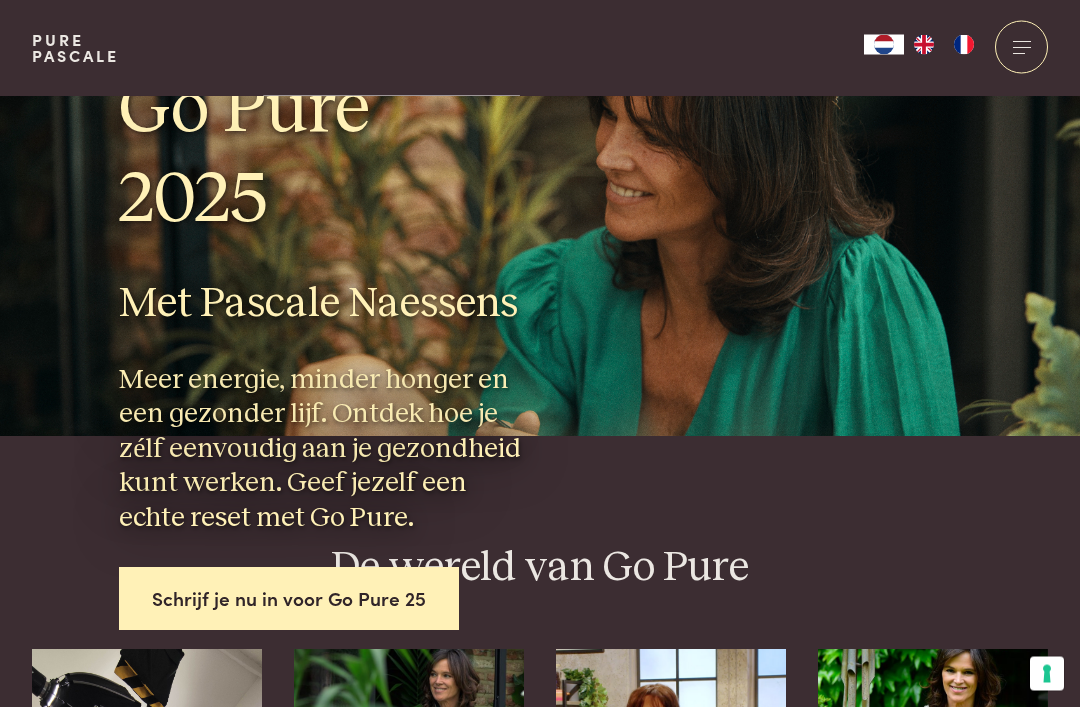 scroll, scrollTop: 0, scrollLeft: 0, axis: both 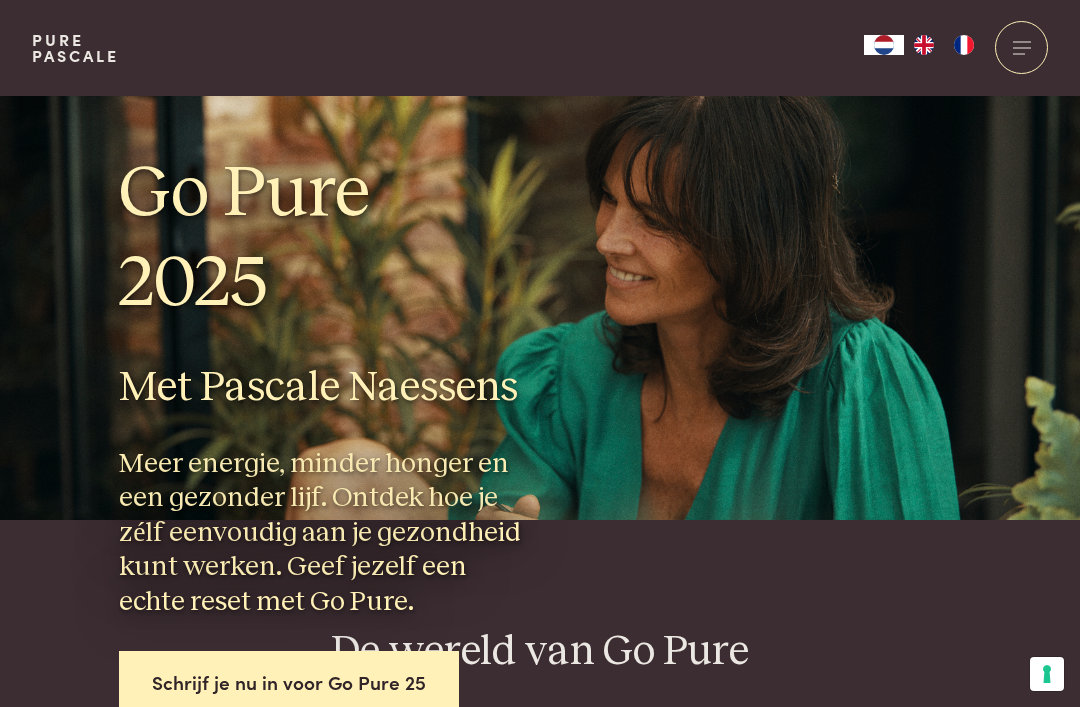 click at bounding box center [1021, 47] 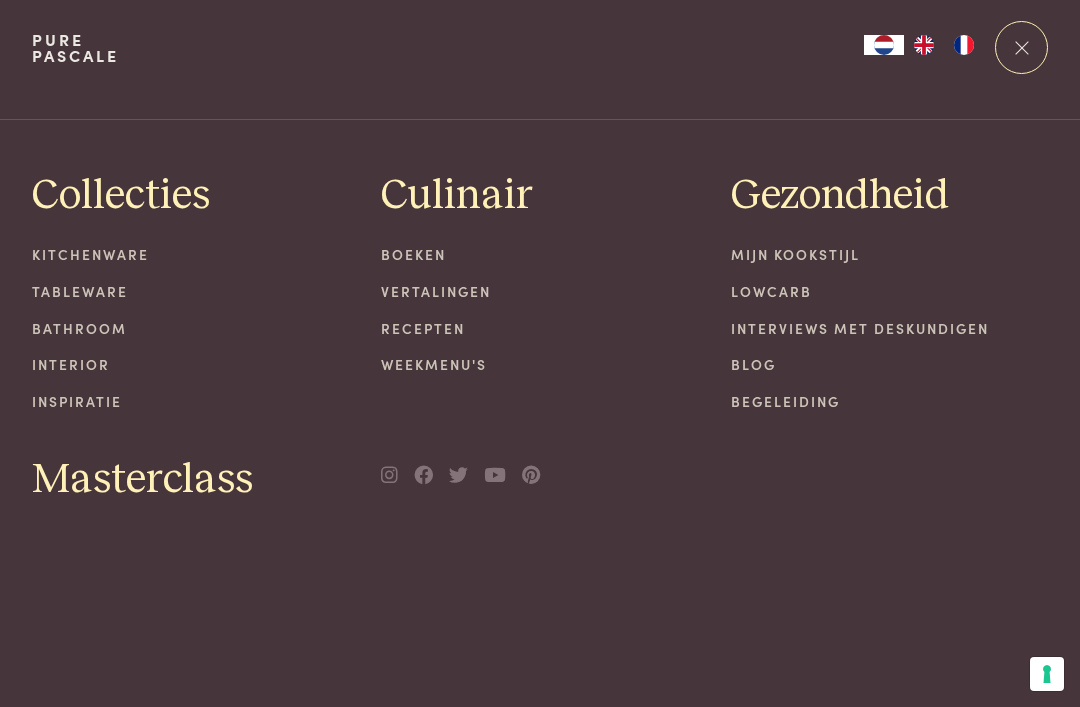 click on "Interviews met deskundigen" at bounding box center [890, 328] 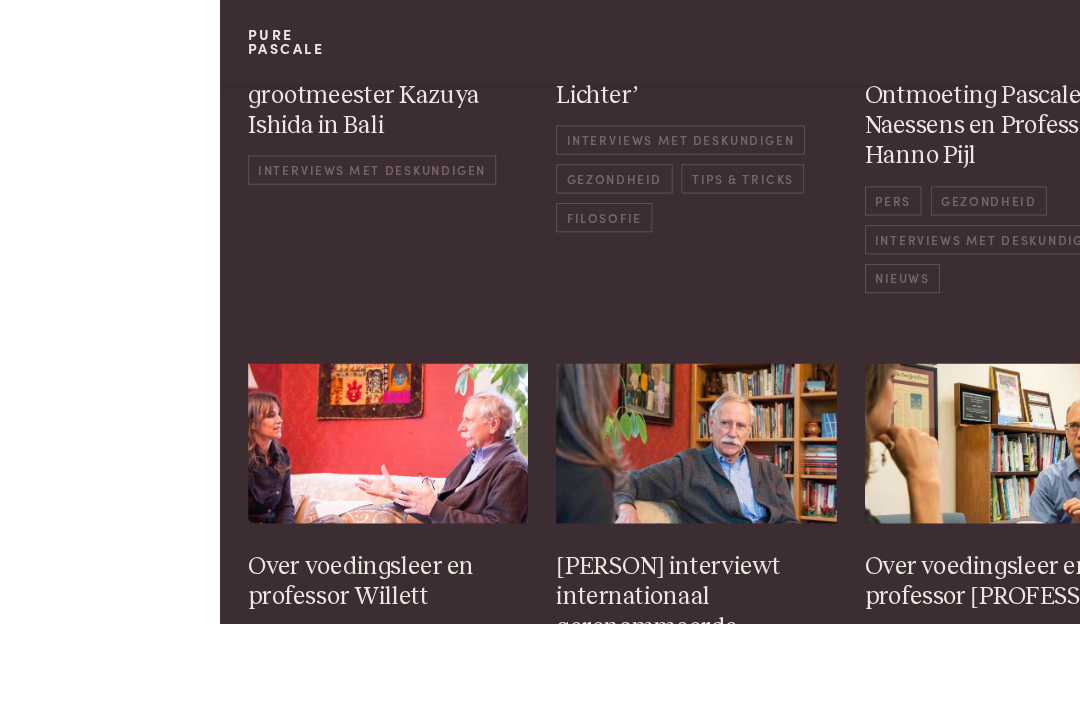scroll, scrollTop: 780, scrollLeft: 0, axis: vertical 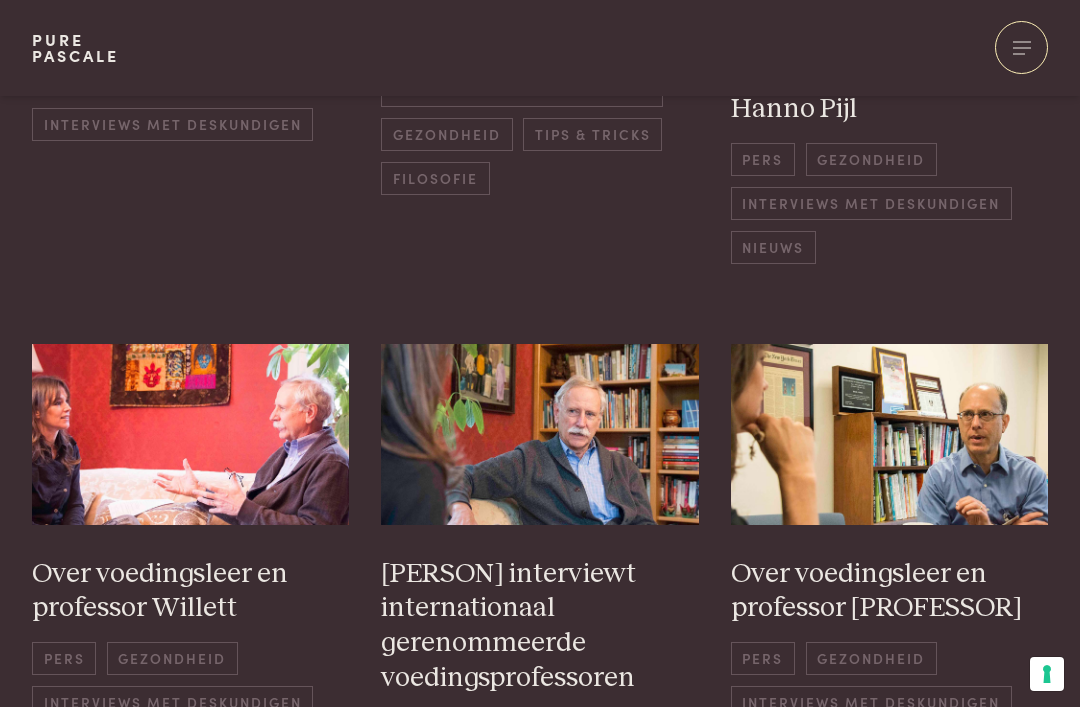 click at bounding box center [191, 434] 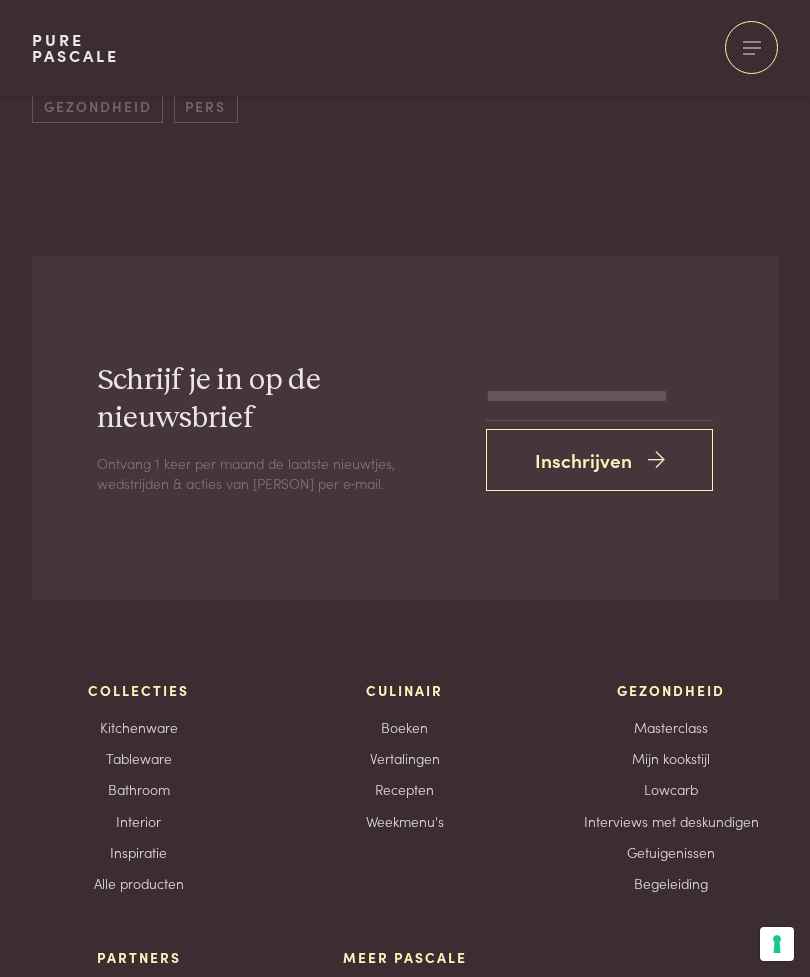 scroll, scrollTop: 2473, scrollLeft: 0, axis: vertical 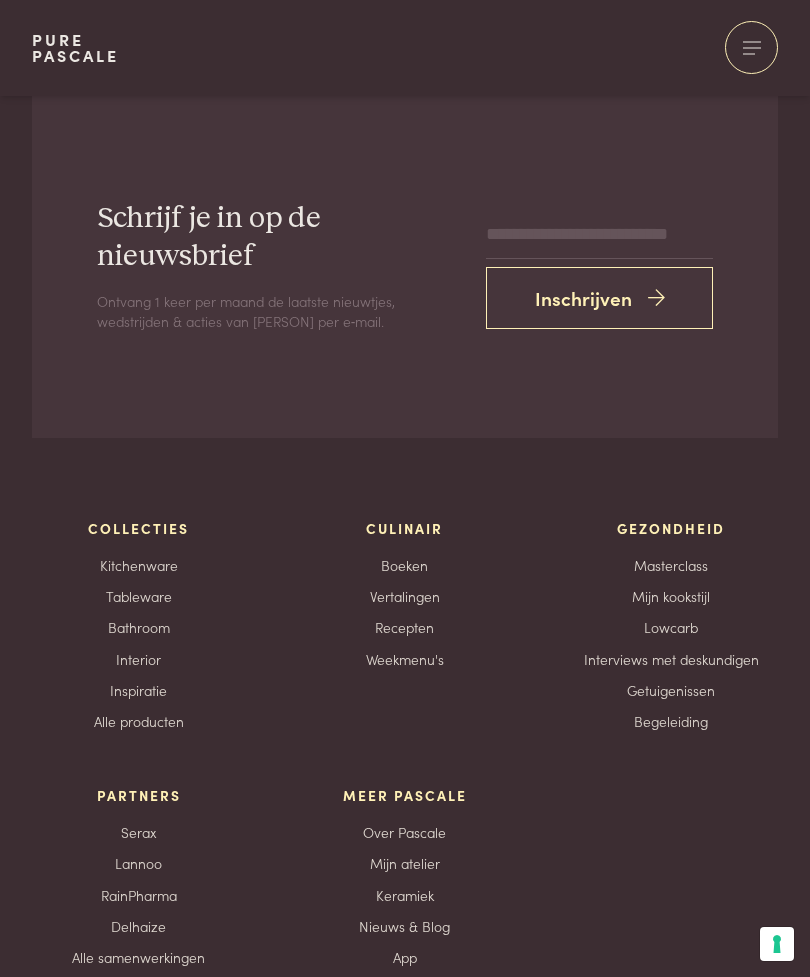 click on "Bathroom" at bounding box center (139, 627) 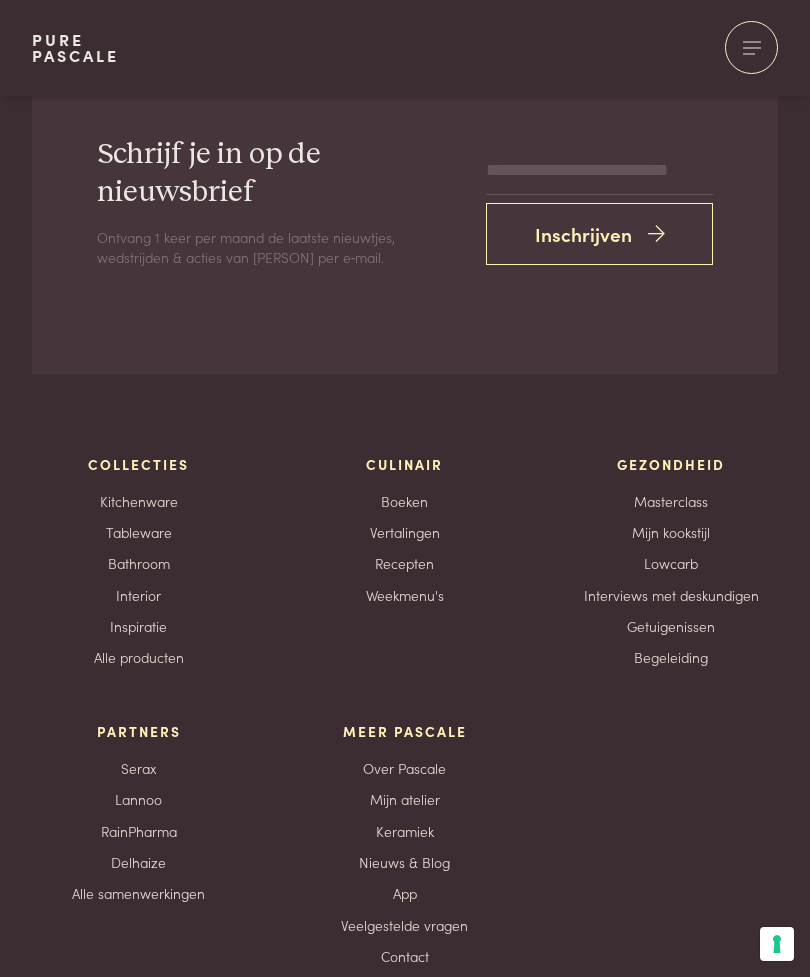 click on "Kitchenware" at bounding box center [139, 501] 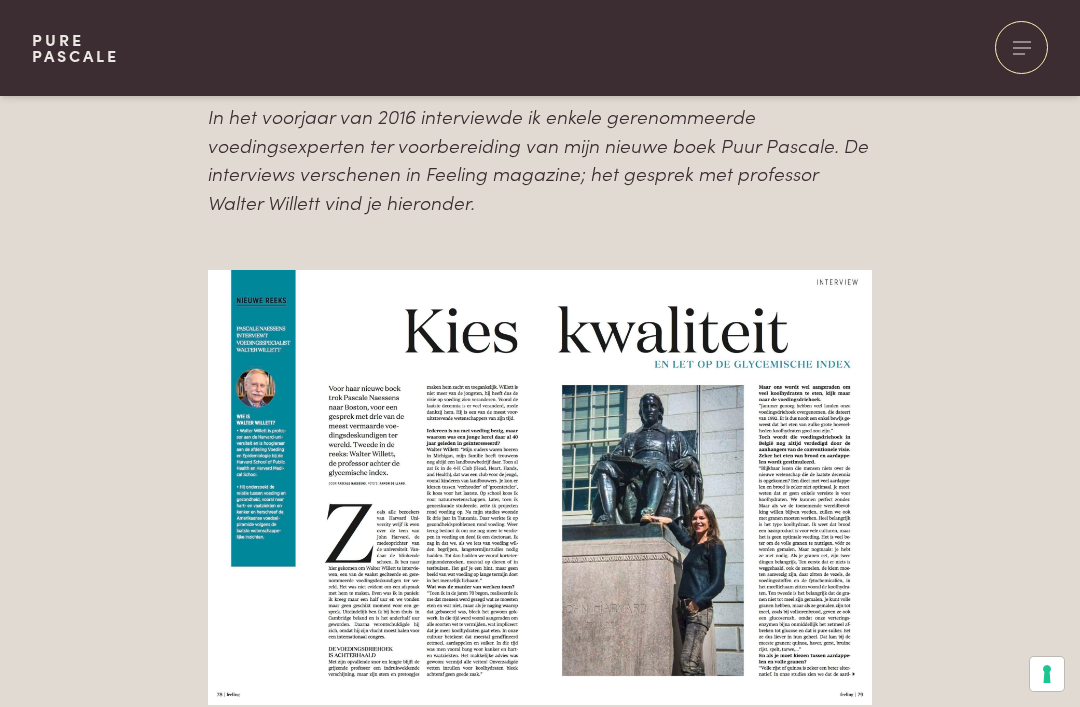 scroll, scrollTop: 1990, scrollLeft: 0, axis: vertical 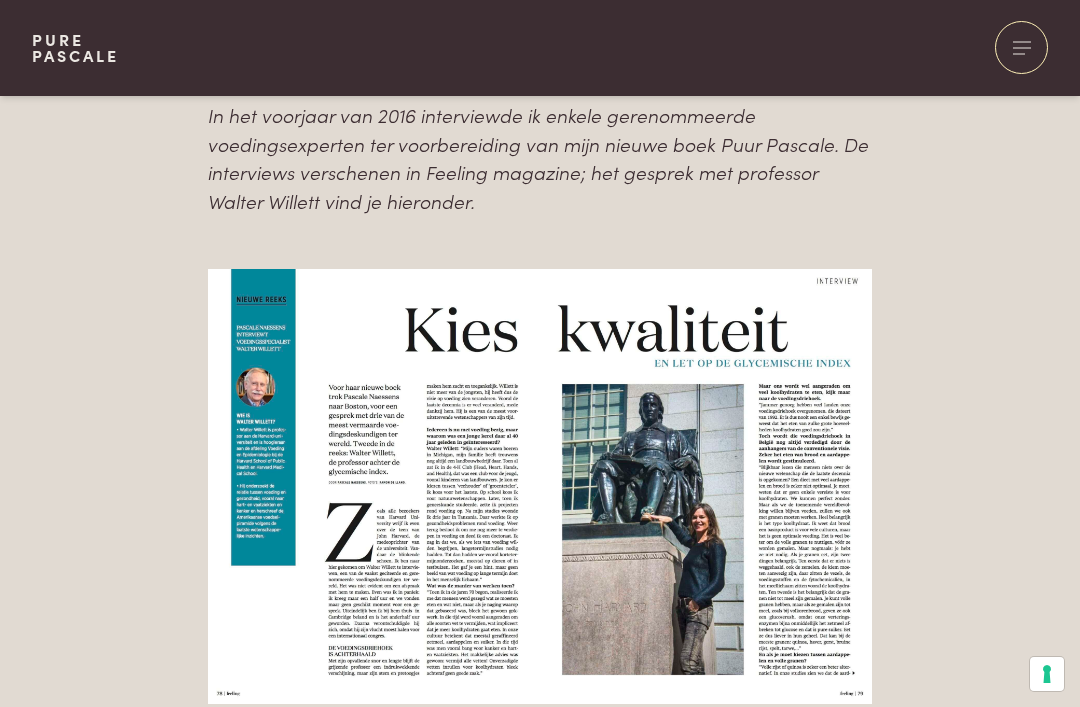click at bounding box center (539, 486) 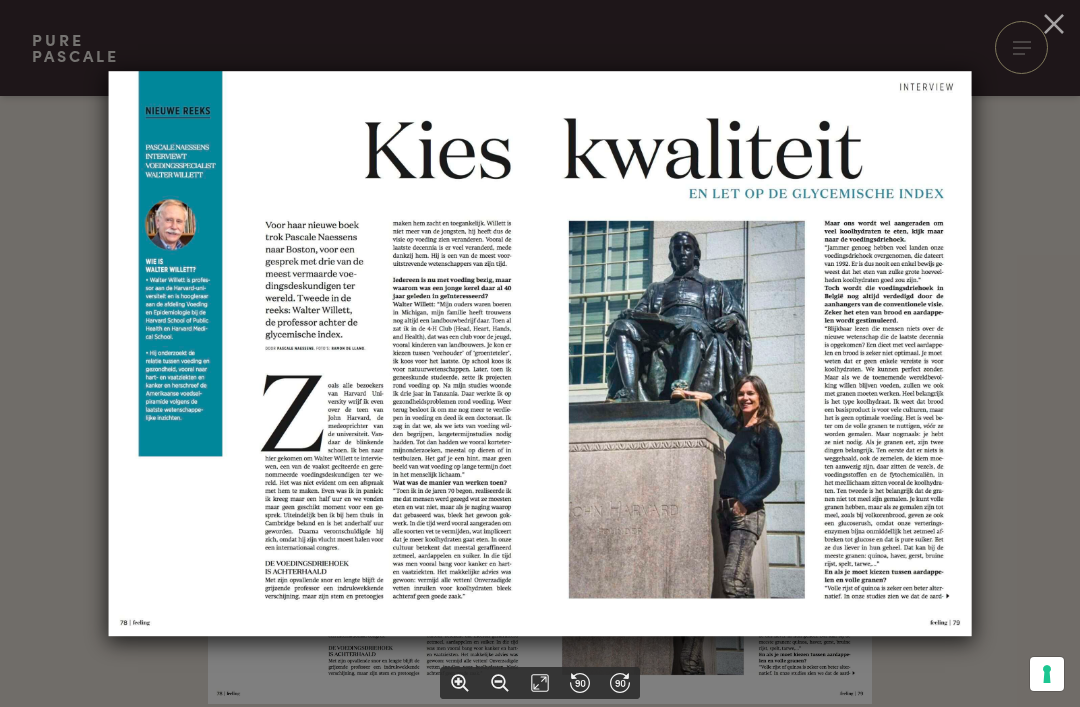 click at bounding box center (540, 354) 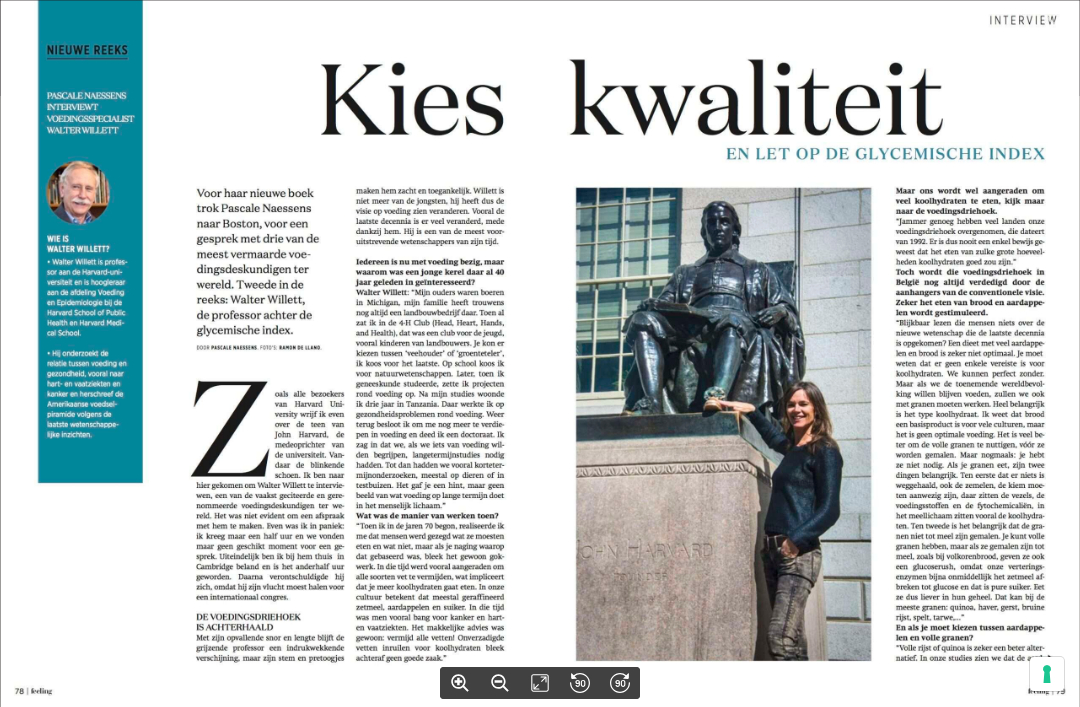 click at bounding box center (540, 353) 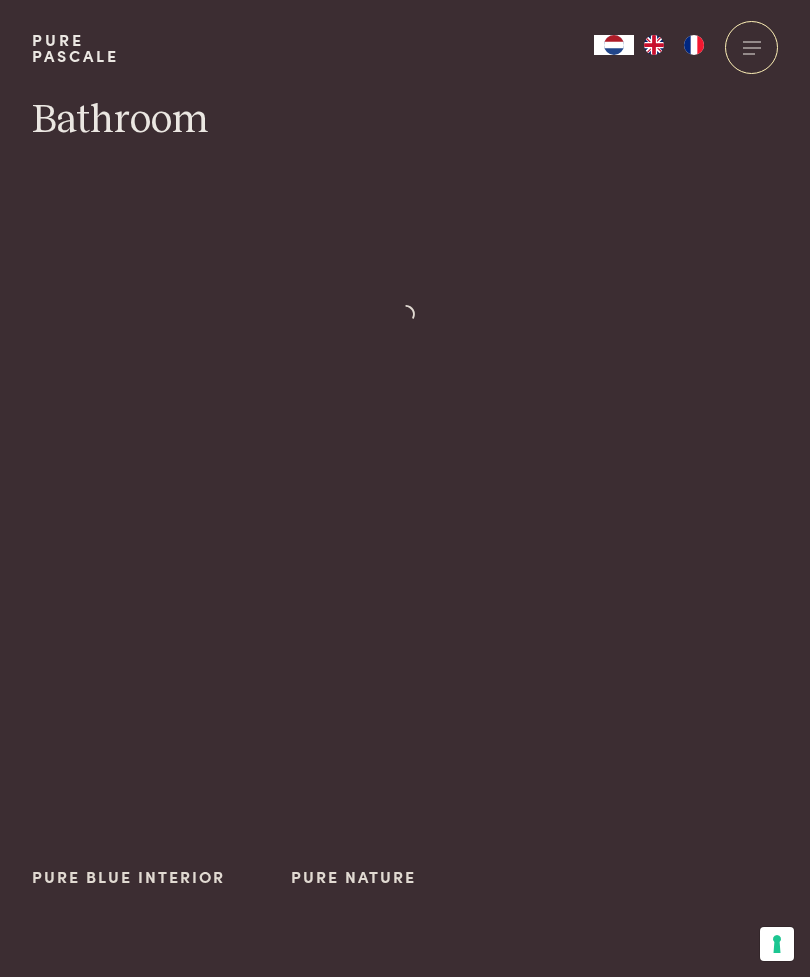 scroll, scrollTop: 0, scrollLeft: 0, axis: both 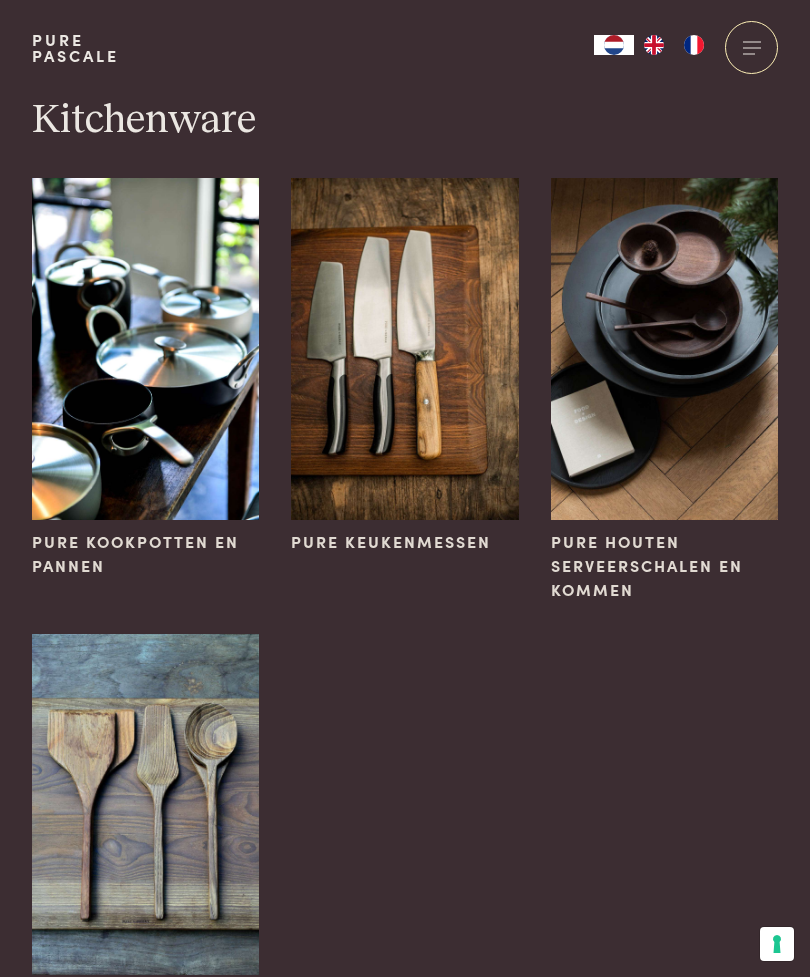click at bounding box center (145, 348) 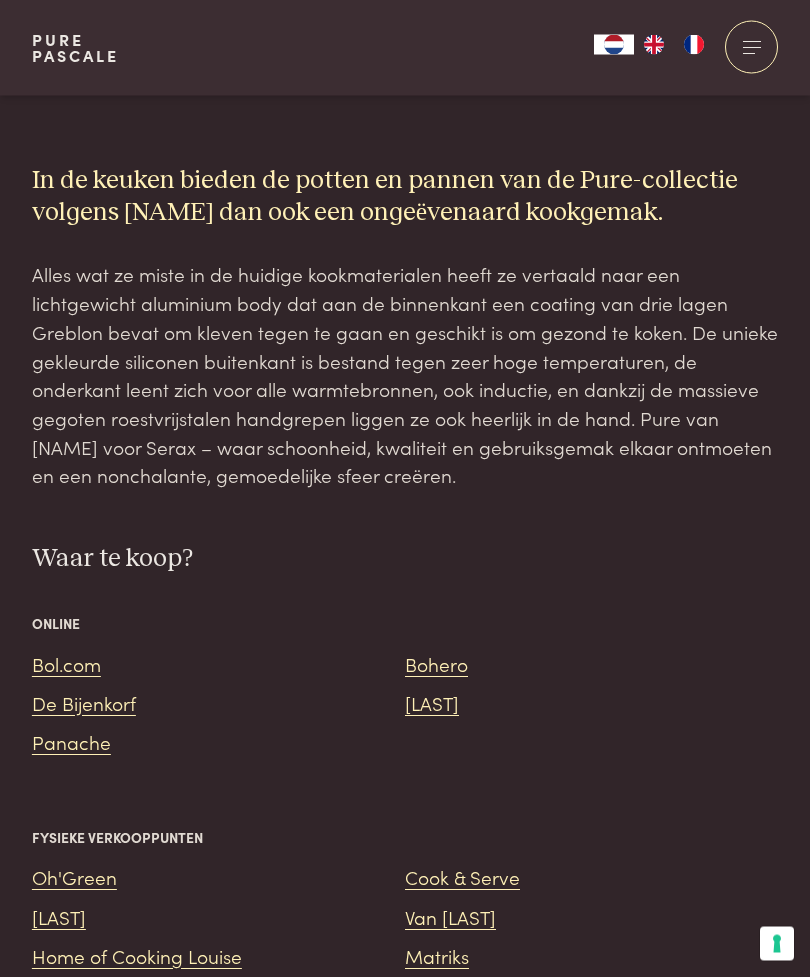 scroll, scrollTop: 1910, scrollLeft: 0, axis: vertical 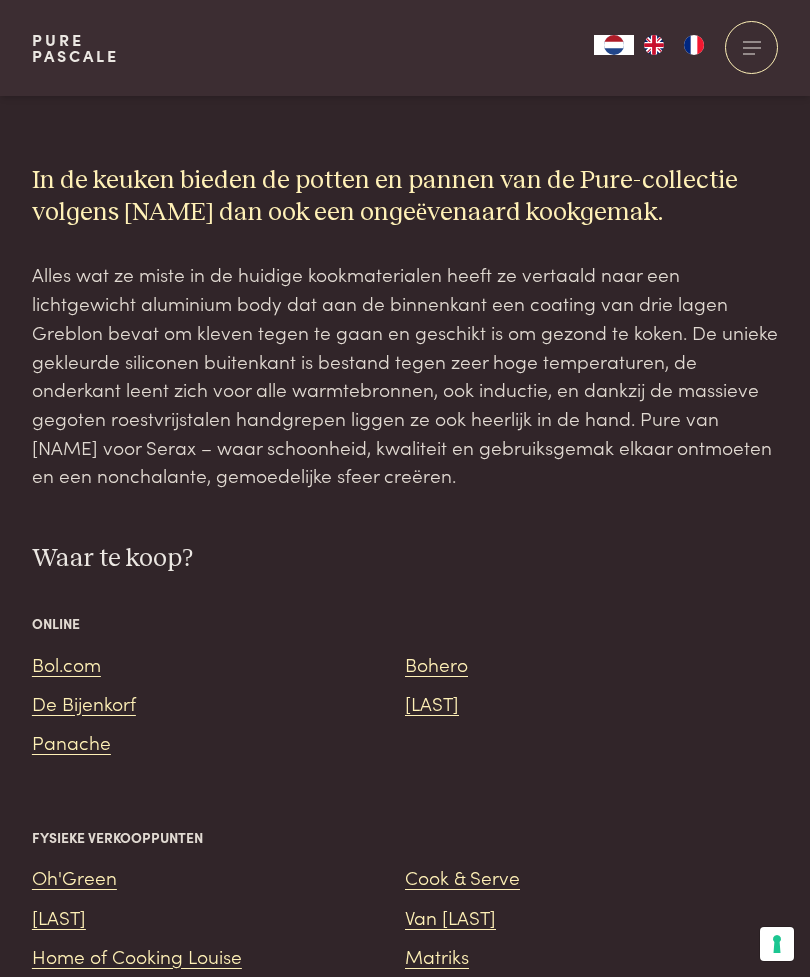 click on "Van [LAST]" at bounding box center (450, 916) 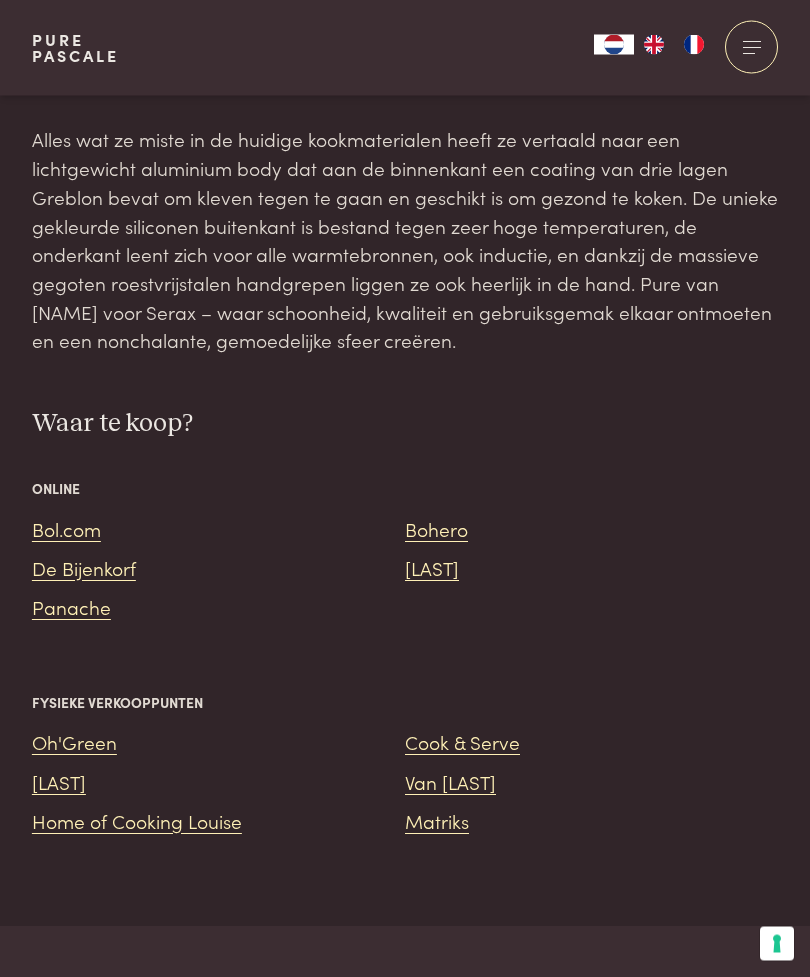 scroll, scrollTop: 2045, scrollLeft: 0, axis: vertical 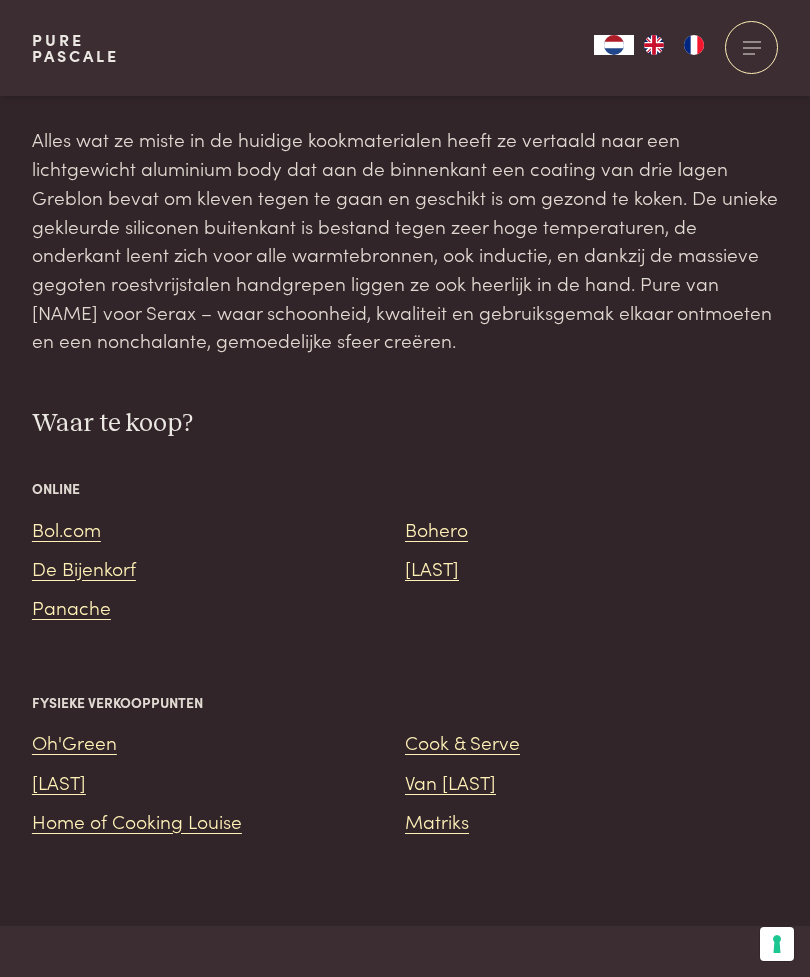 click on "Oh'Green" at bounding box center (74, 741) 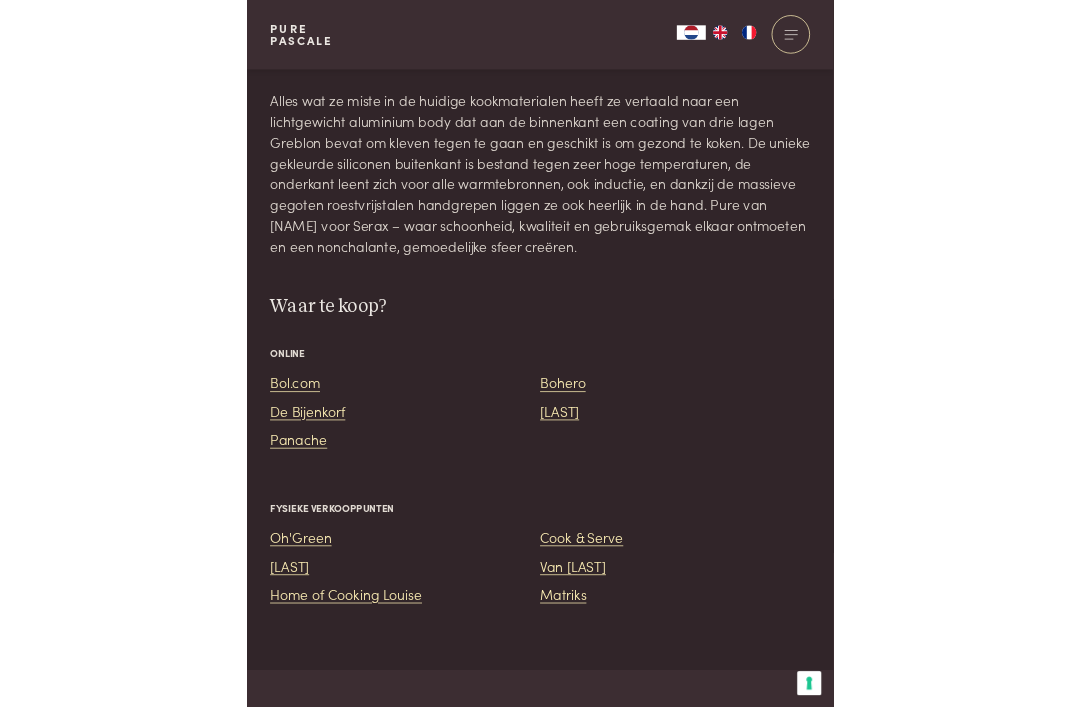 scroll, scrollTop: 2004, scrollLeft: 0, axis: vertical 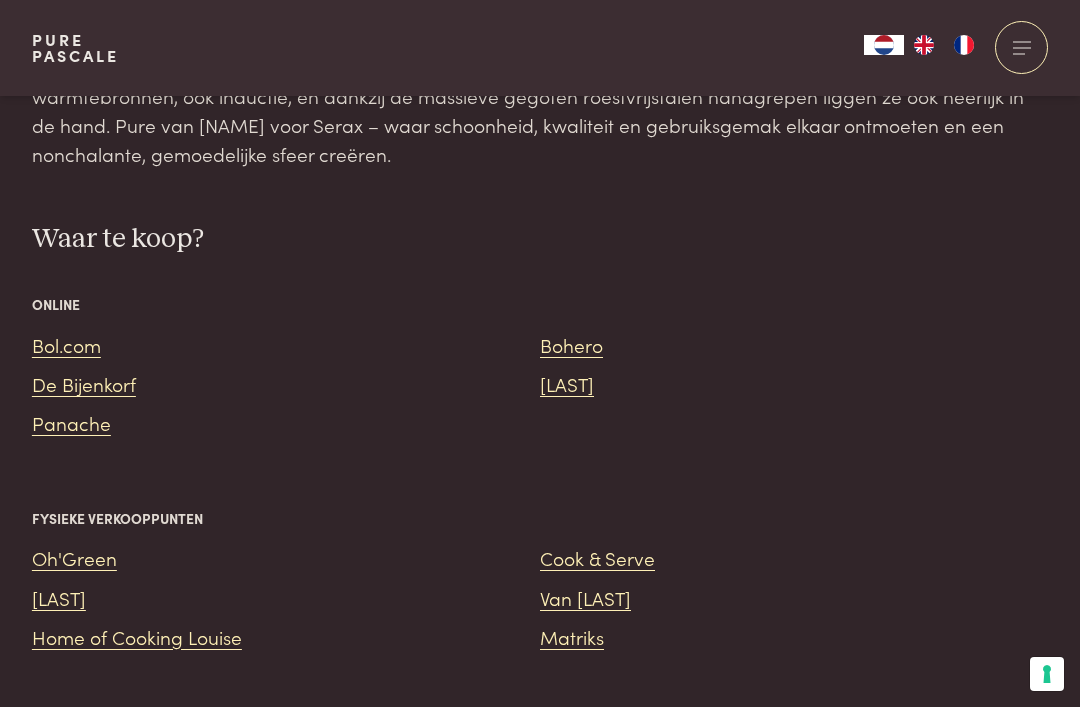 click on "[LAST]" at bounding box center [59, 597] 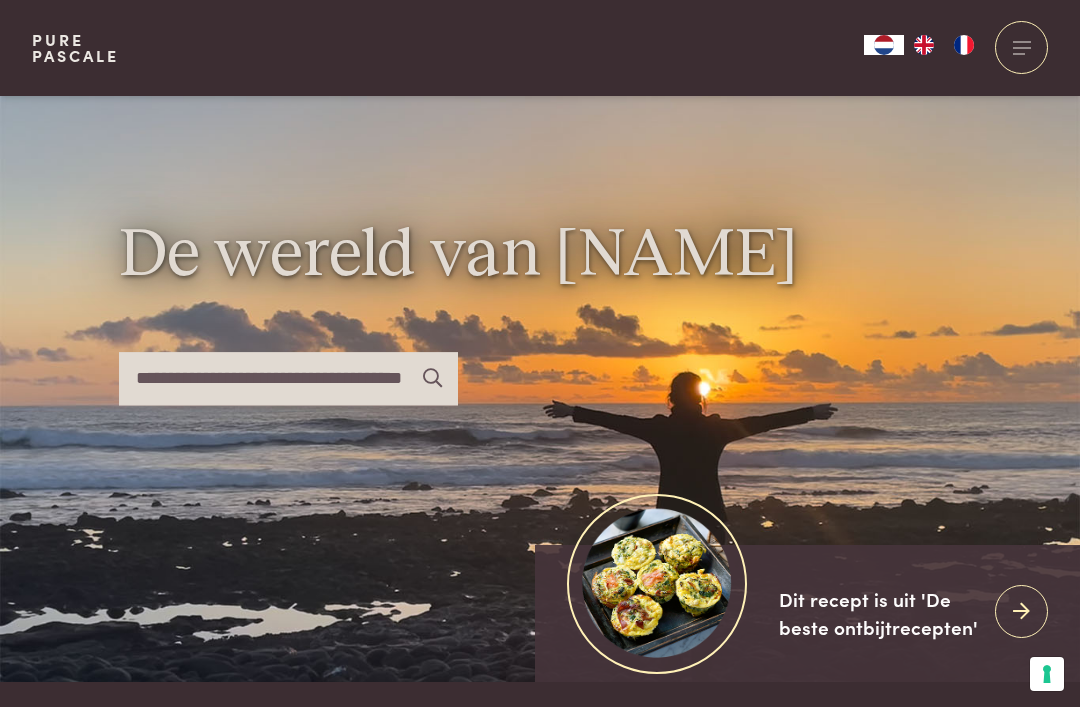 scroll, scrollTop: 695, scrollLeft: 0, axis: vertical 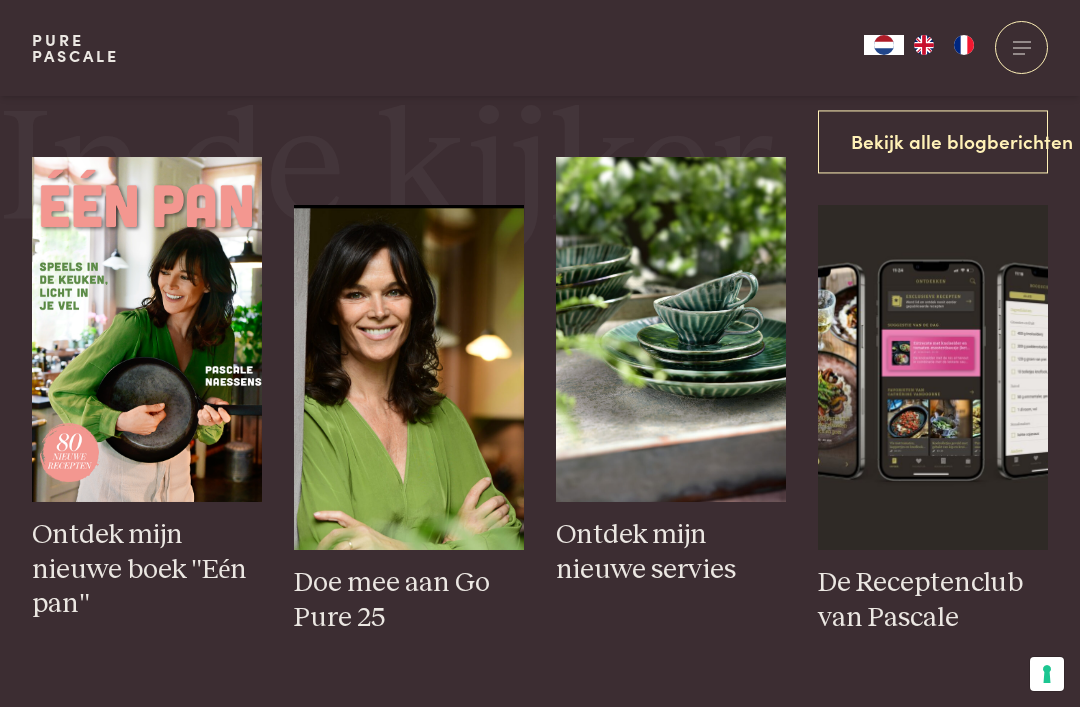 click at bounding box center (671, 329) 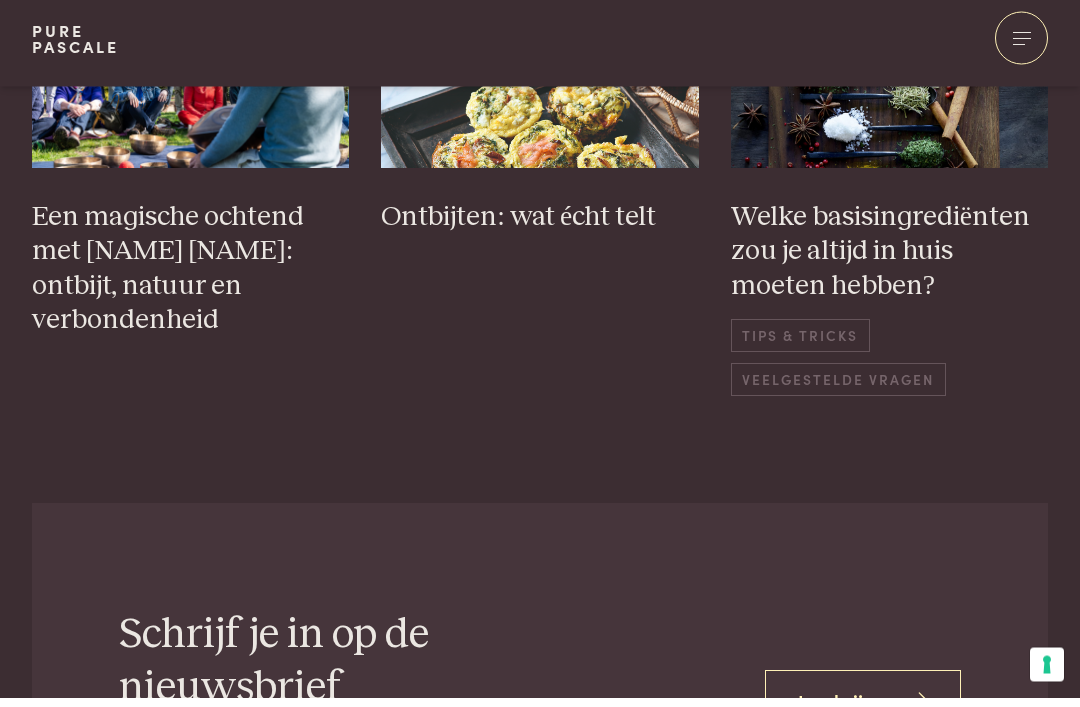 scroll, scrollTop: 7034, scrollLeft: 0, axis: vertical 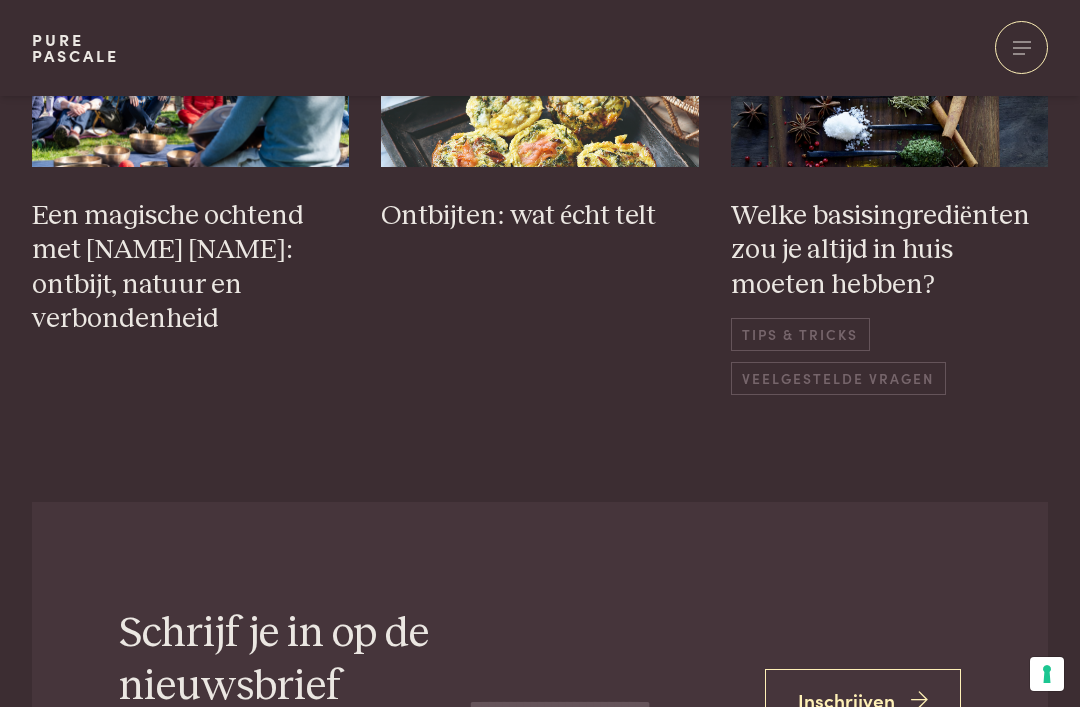 click on "Welke basisingrediënten zou je altijd in huis moeten hebben?" at bounding box center [890, 251] 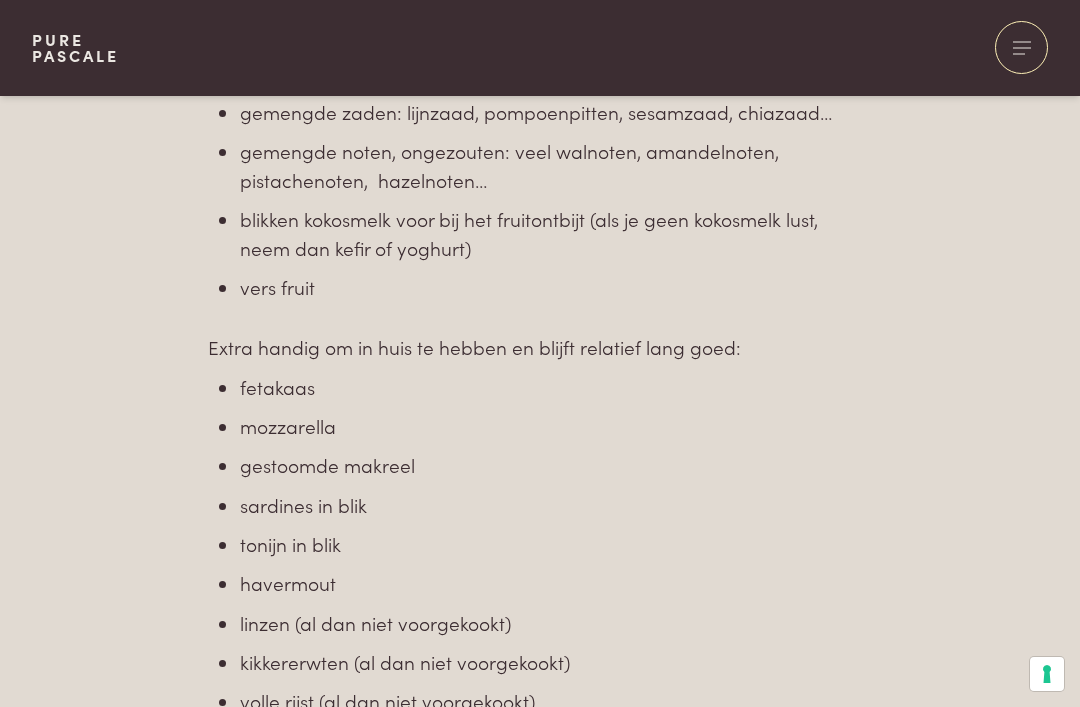 scroll, scrollTop: 1670, scrollLeft: 0, axis: vertical 